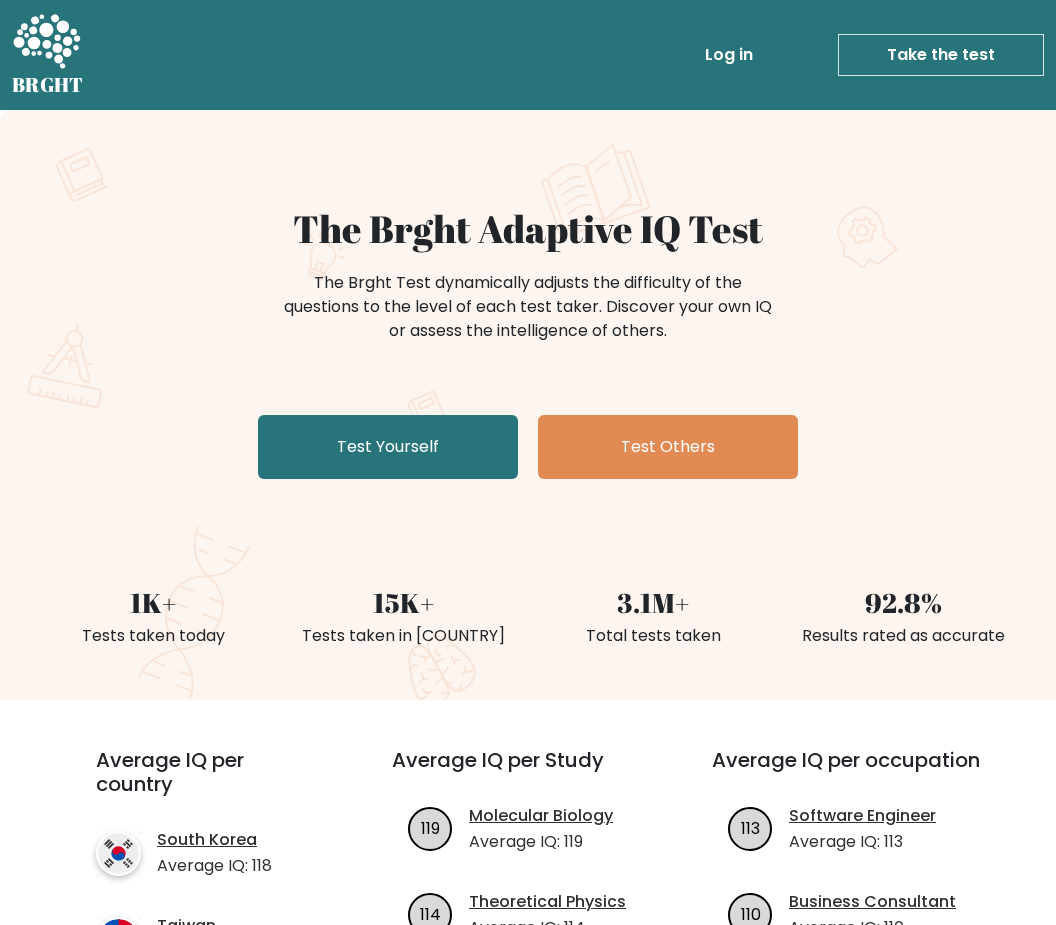 scroll, scrollTop: 0, scrollLeft: 0, axis: both 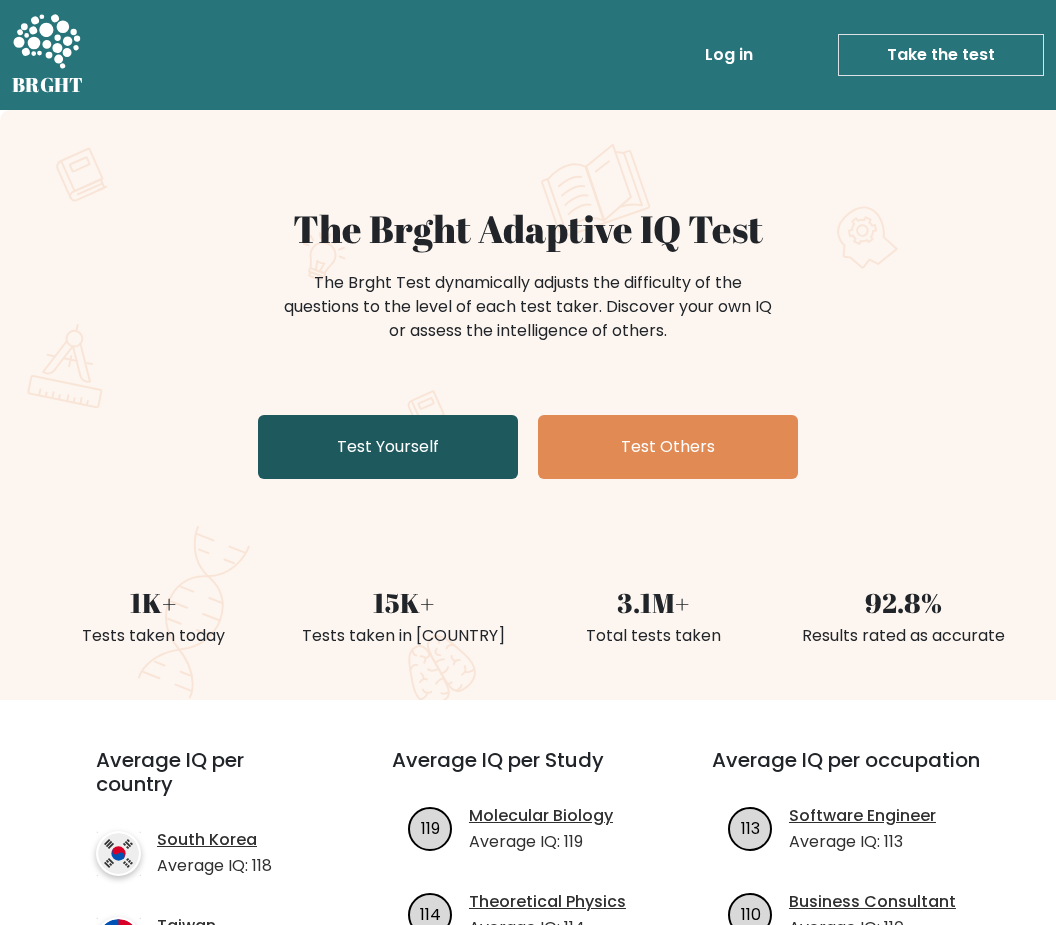 click on "Test Yourself" at bounding box center (388, 447) 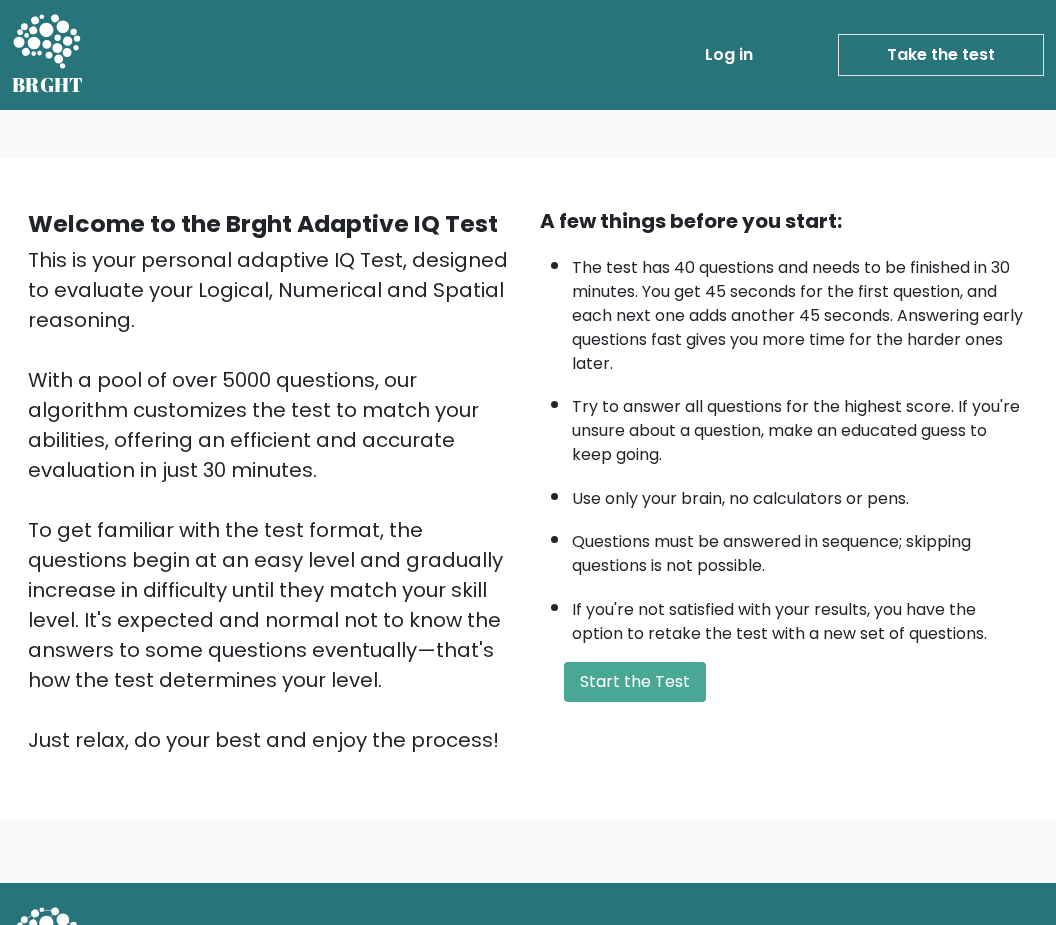 scroll, scrollTop: 0, scrollLeft: 0, axis: both 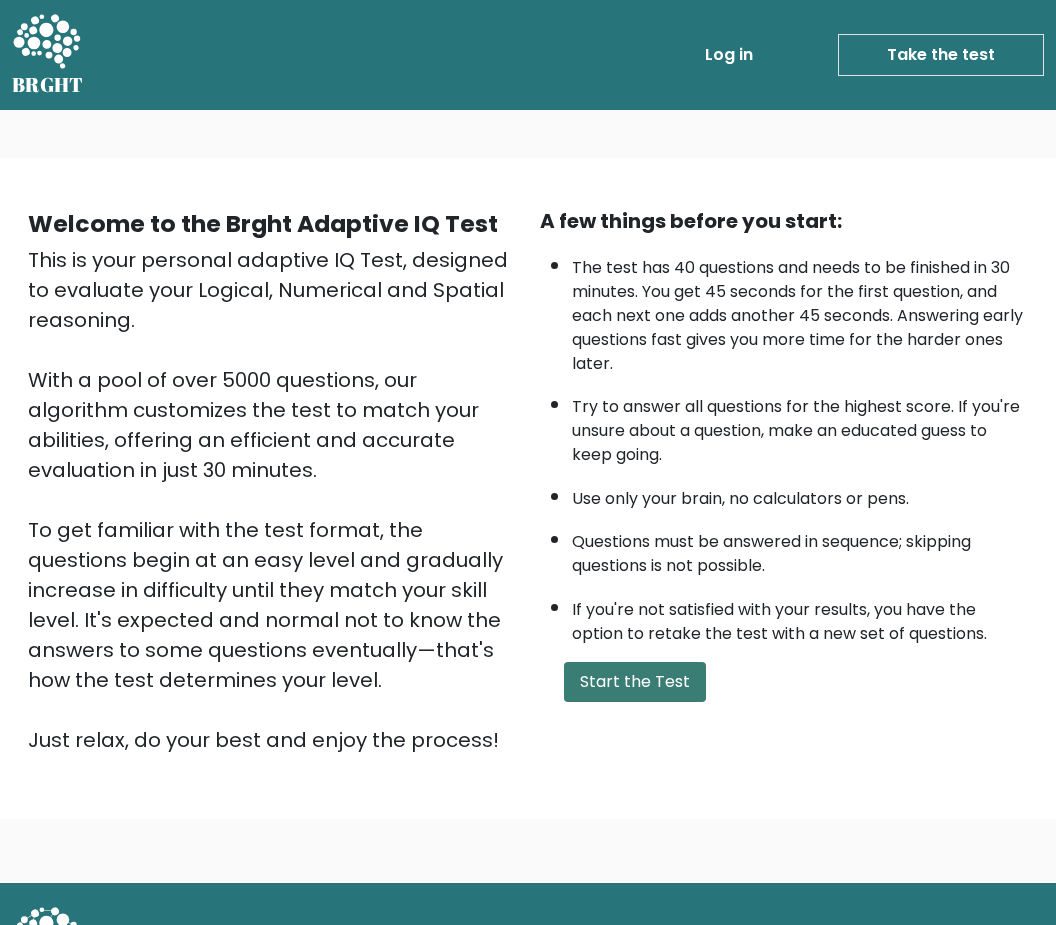 click on "Start the Test" at bounding box center [635, 682] 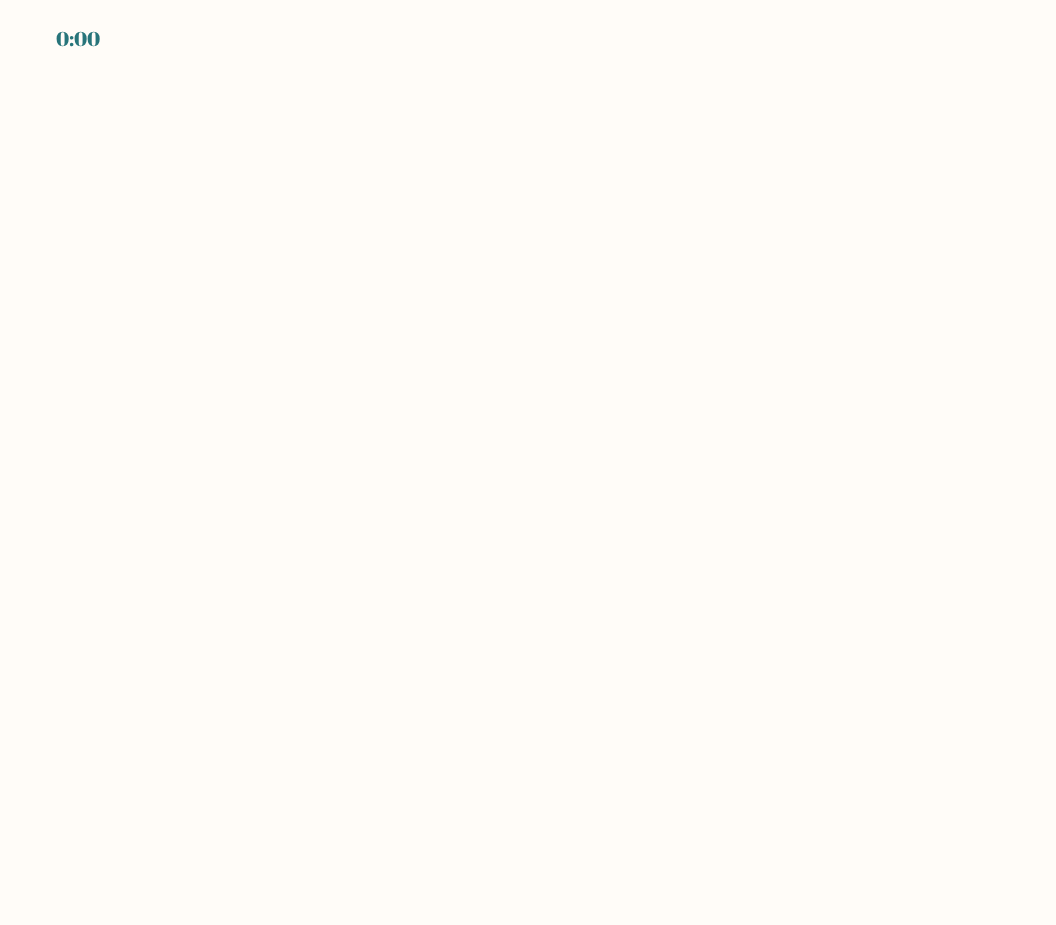 scroll, scrollTop: 0, scrollLeft: 0, axis: both 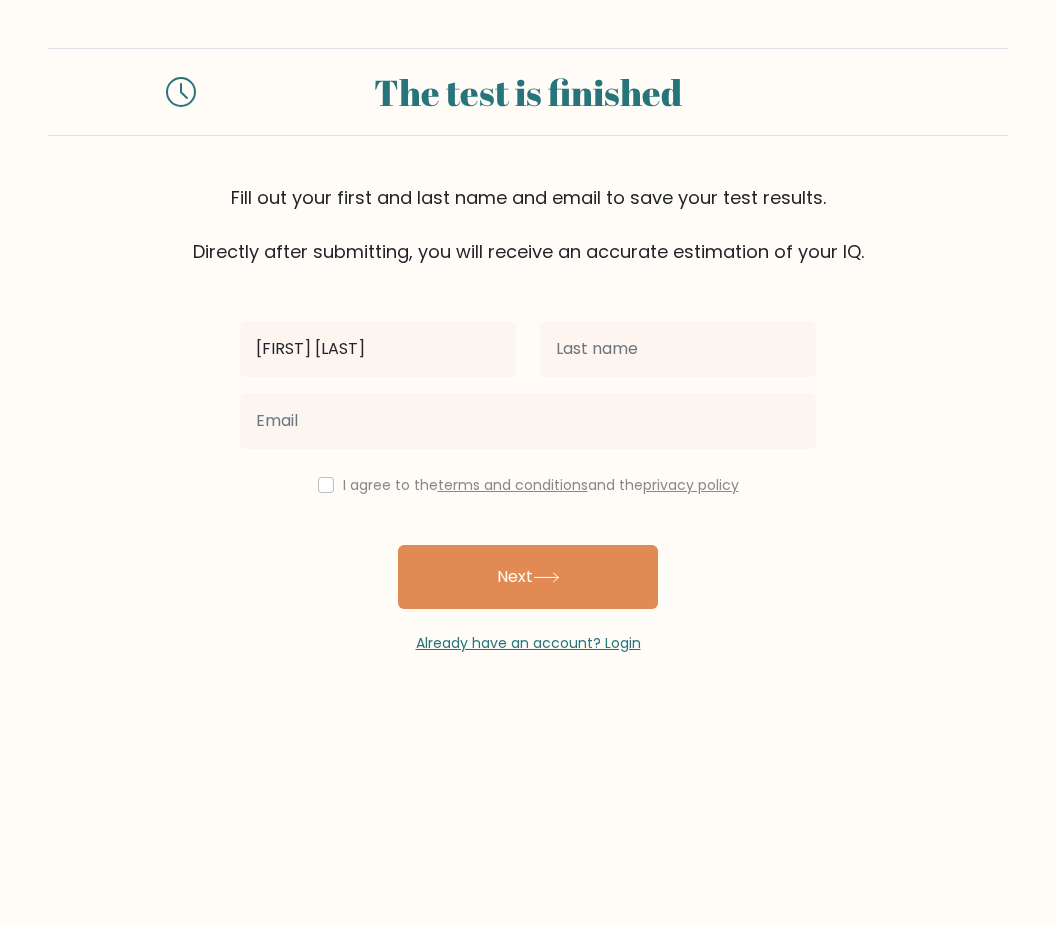 type on "[FIRST] [LAST]" 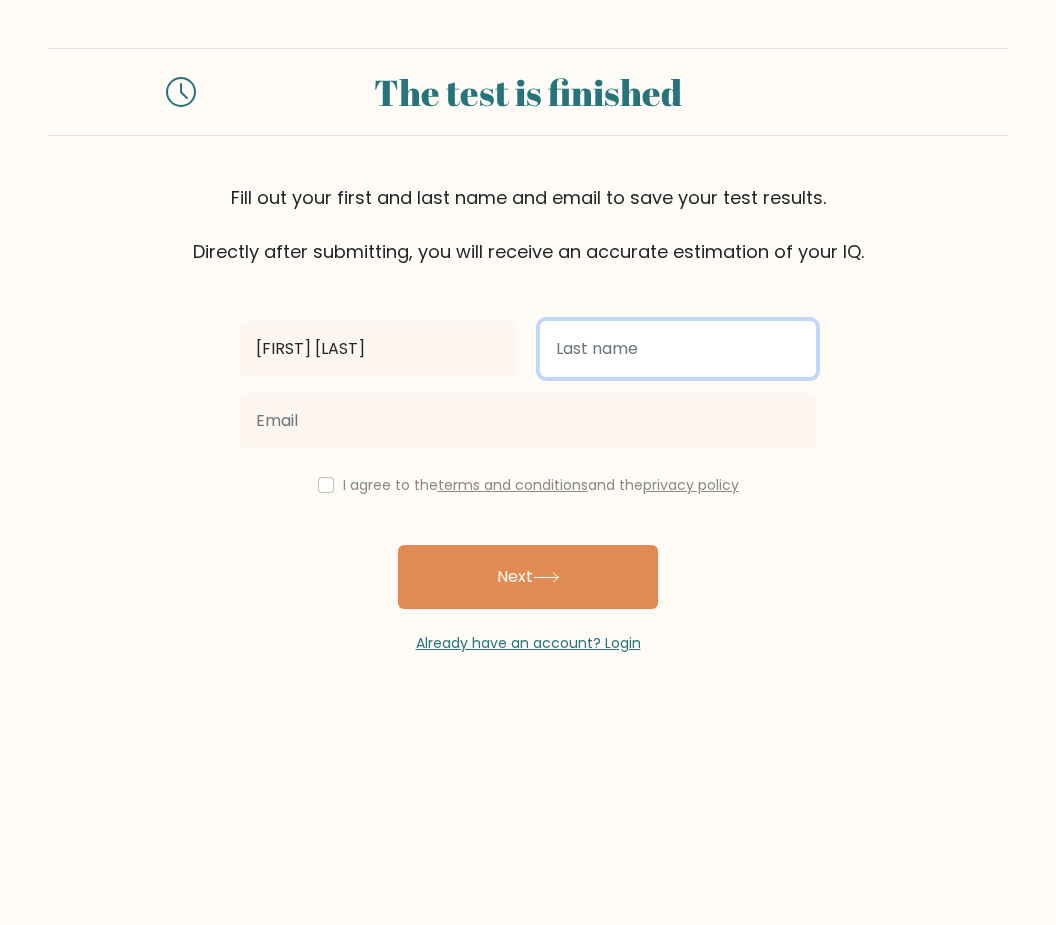 click at bounding box center (678, 349) 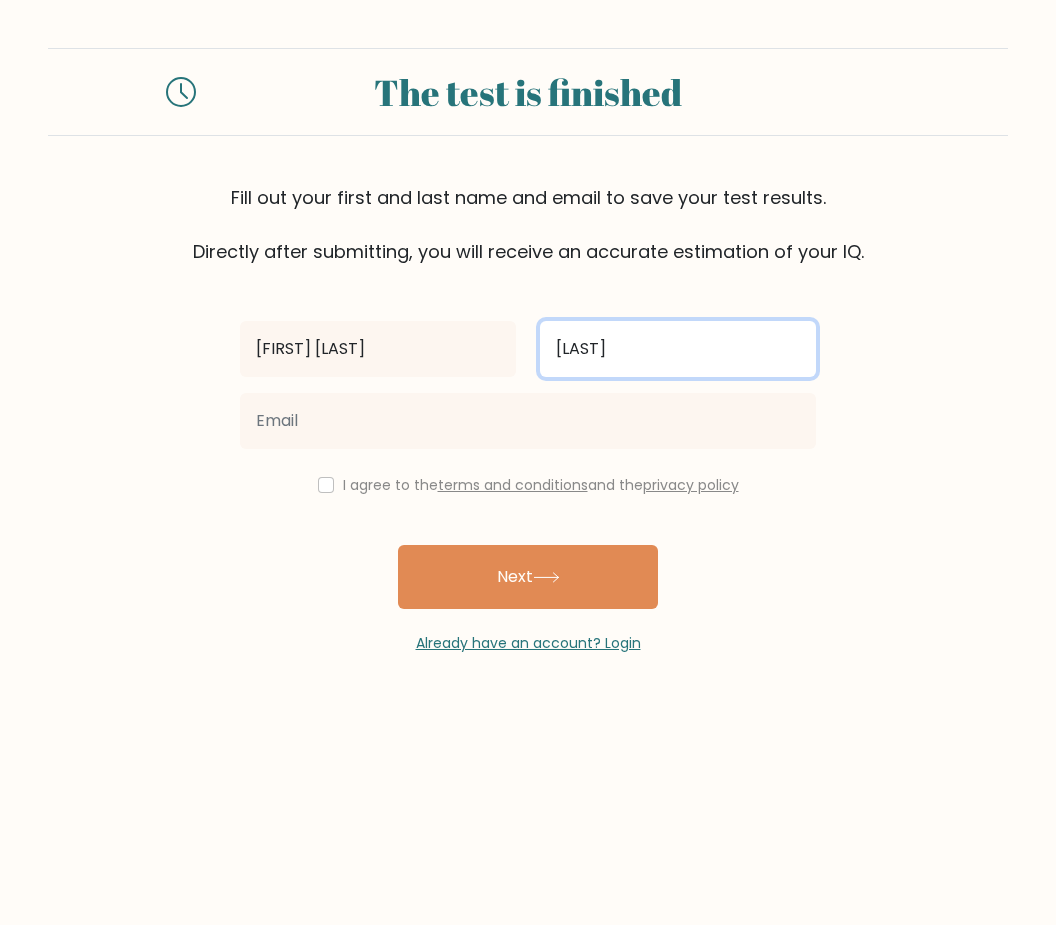 type on "[LAST]" 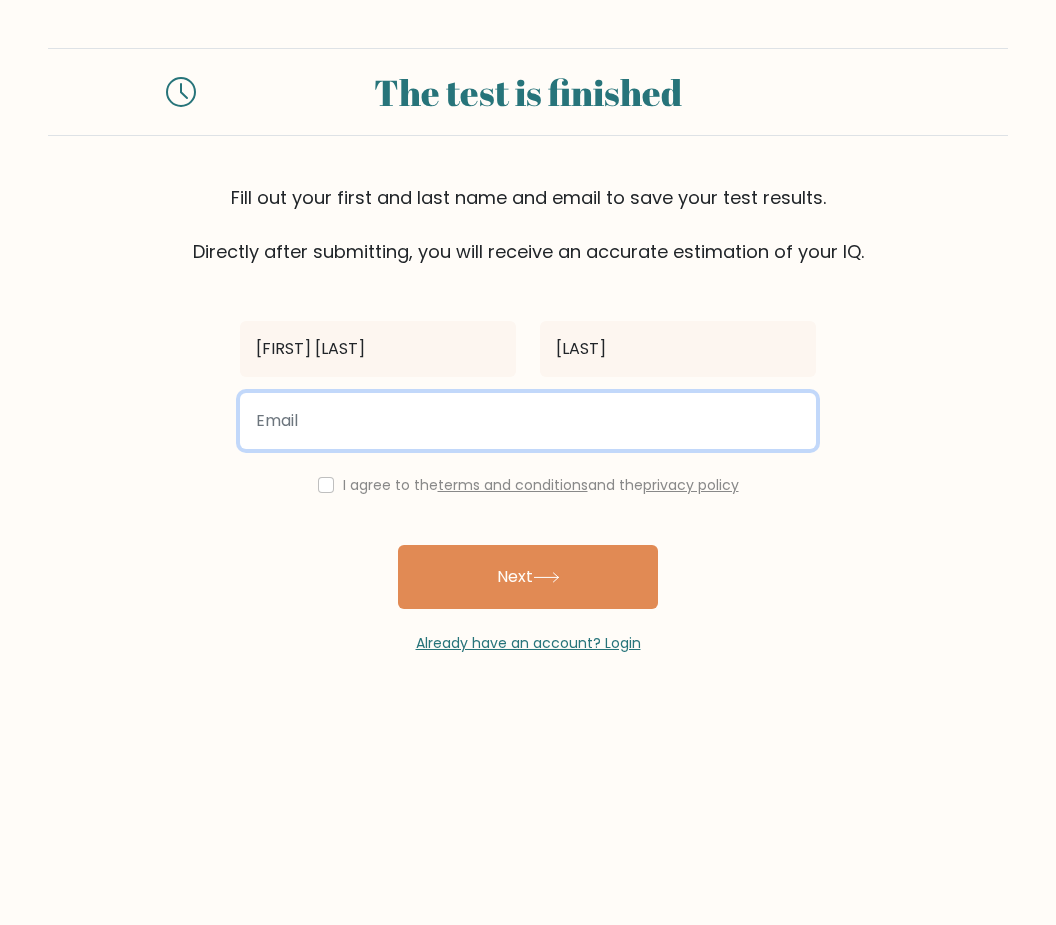 click at bounding box center (528, 421) 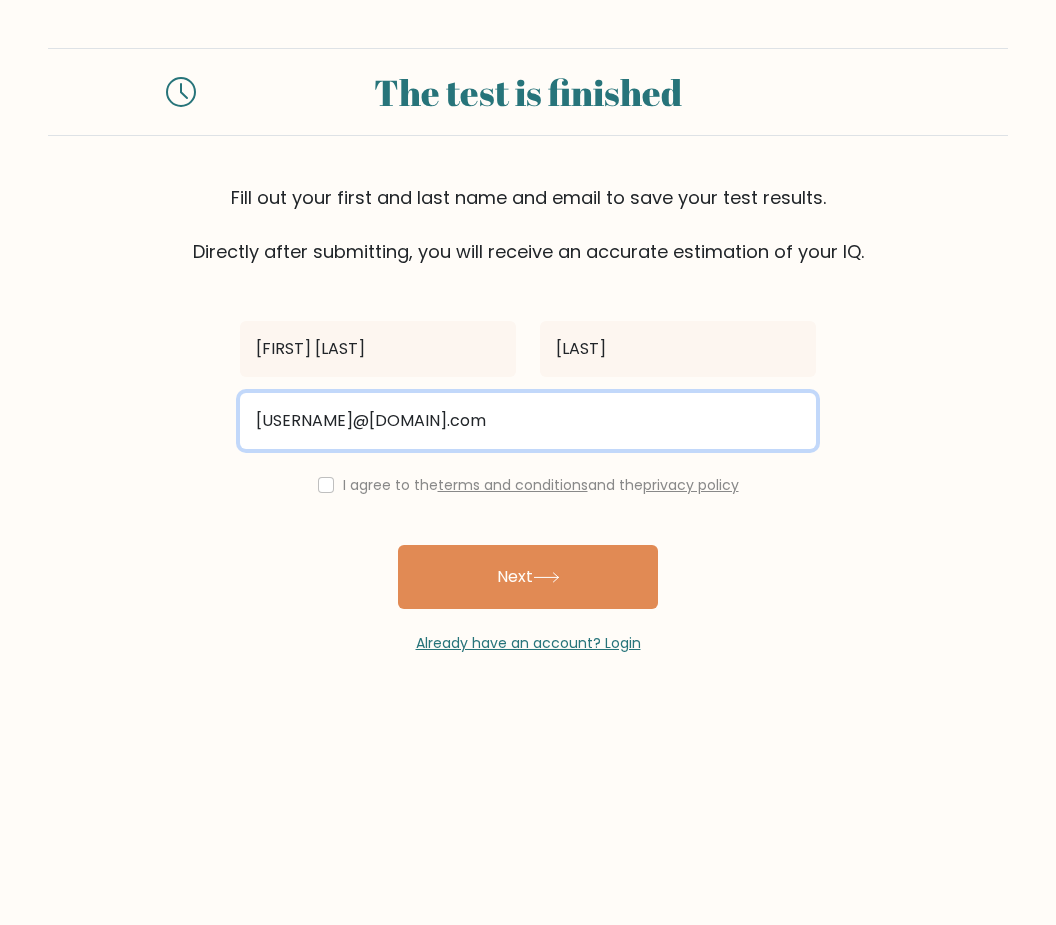 type on "[EMAIL]" 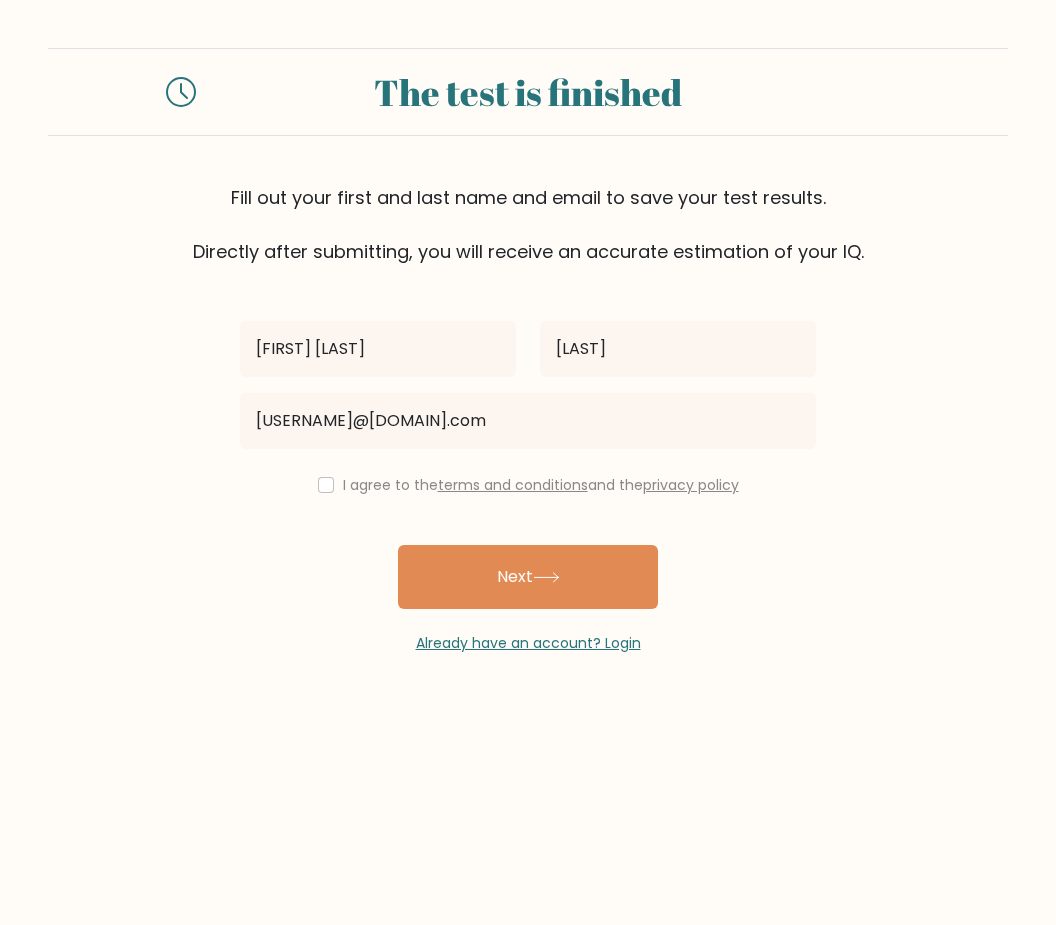 click on "I agree to the  terms and conditions  and the  privacy policy" at bounding box center (528, 485) 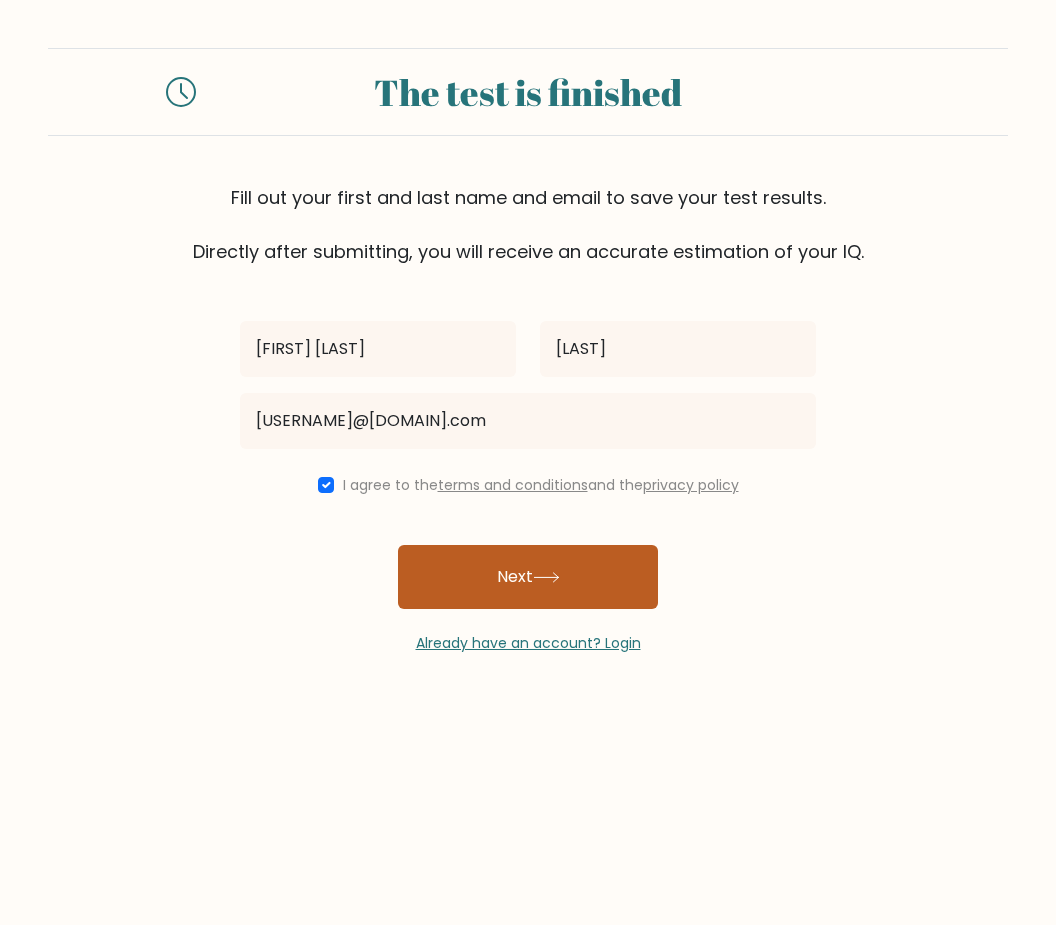 click at bounding box center [546, 577] 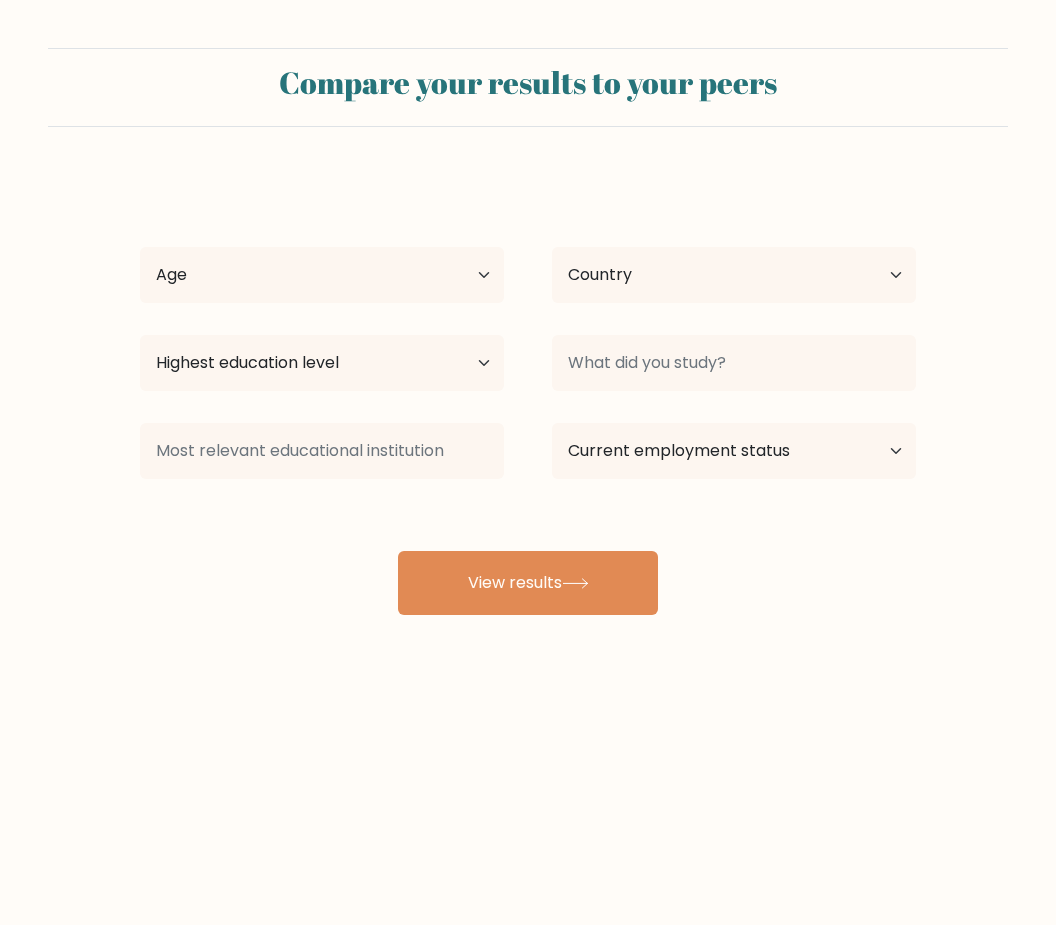 scroll, scrollTop: 0, scrollLeft: 0, axis: both 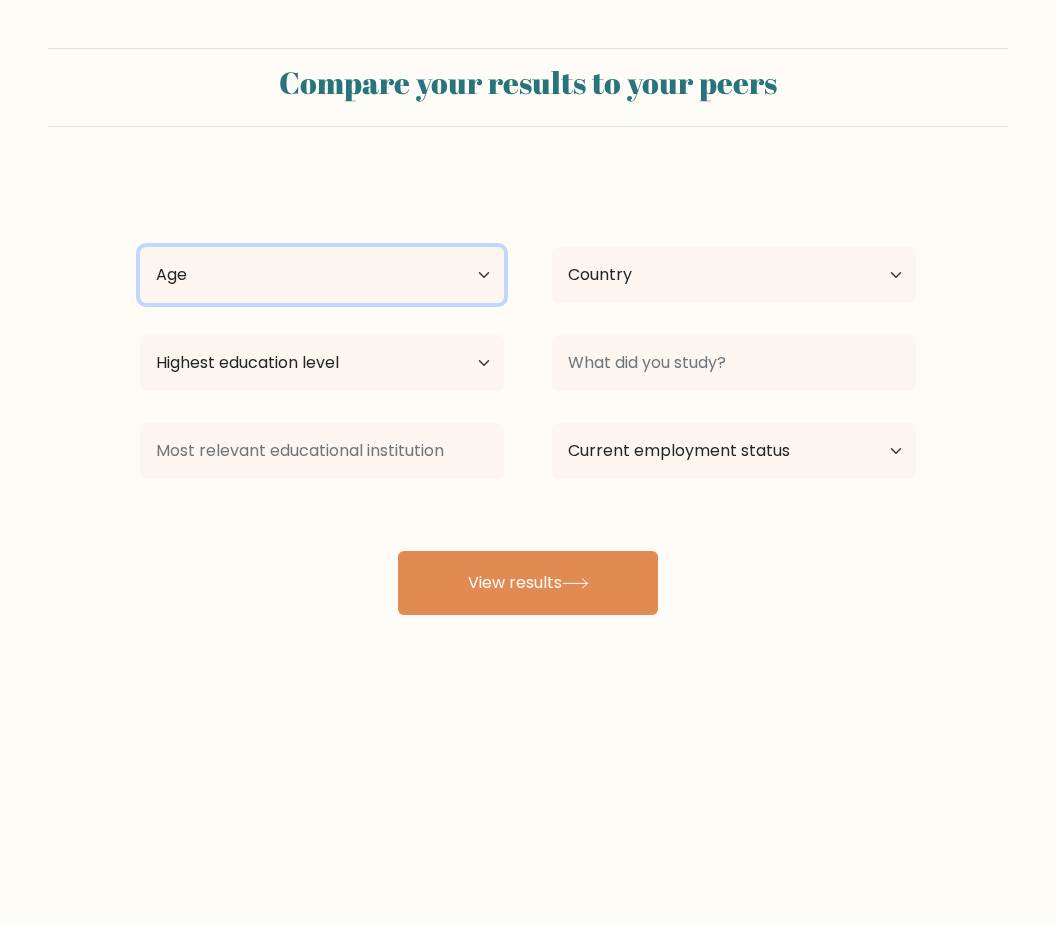 click on "Age
Under 18 years old
18-24 years old
25-34 years old
35-44 years old
45-54 years old
55-64 years old
65 years old and above" at bounding box center [322, 275] 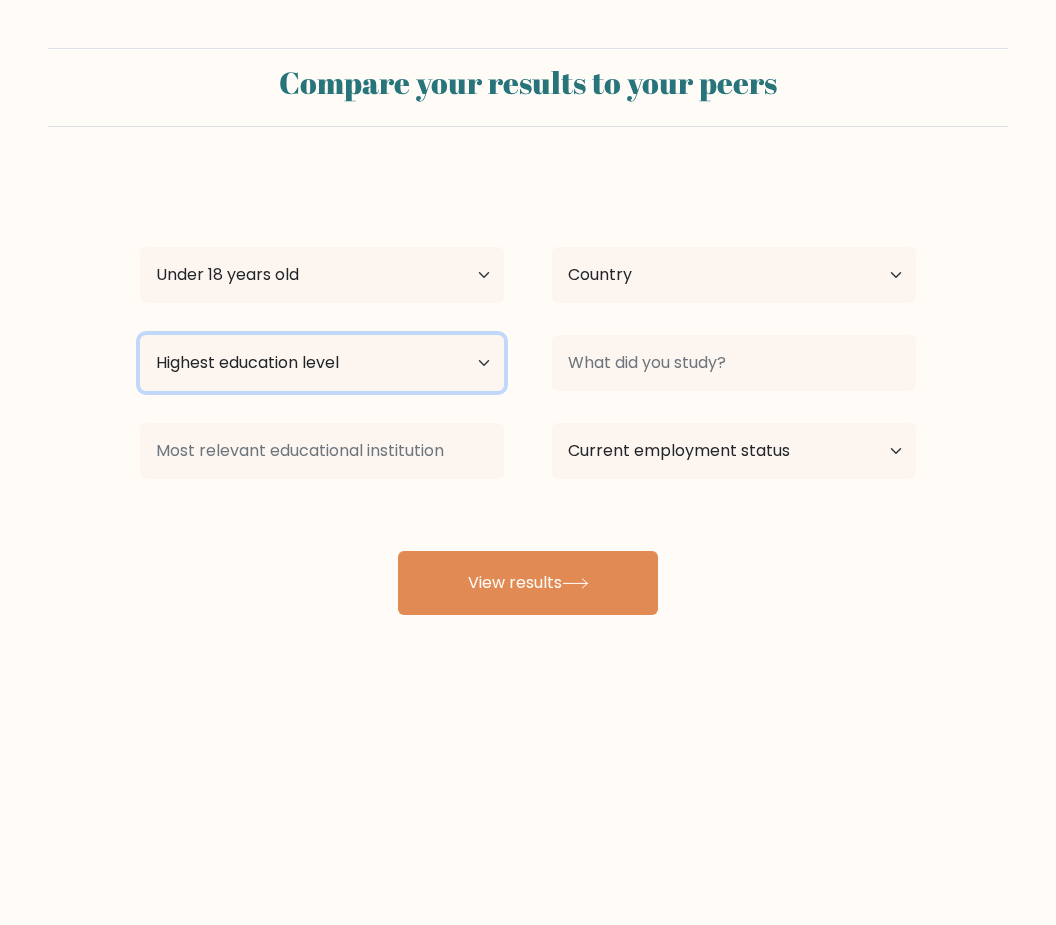 click on "Highest education level
No schooling
Primary
Lower Secondary
Upper Secondary
Occupation Specific
Bachelor's degree
Master's degree
Doctoral degree" at bounding box center (322, 363) 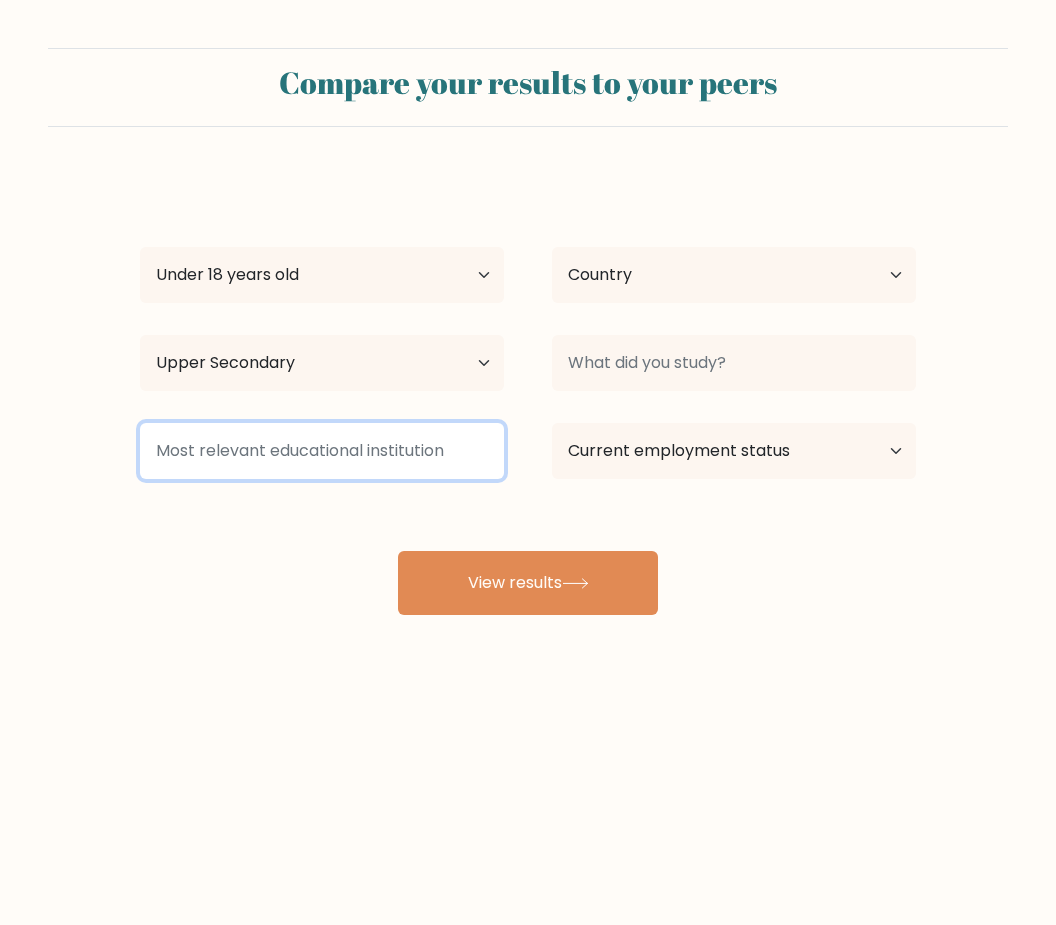 click at bounding box center [322, 451] 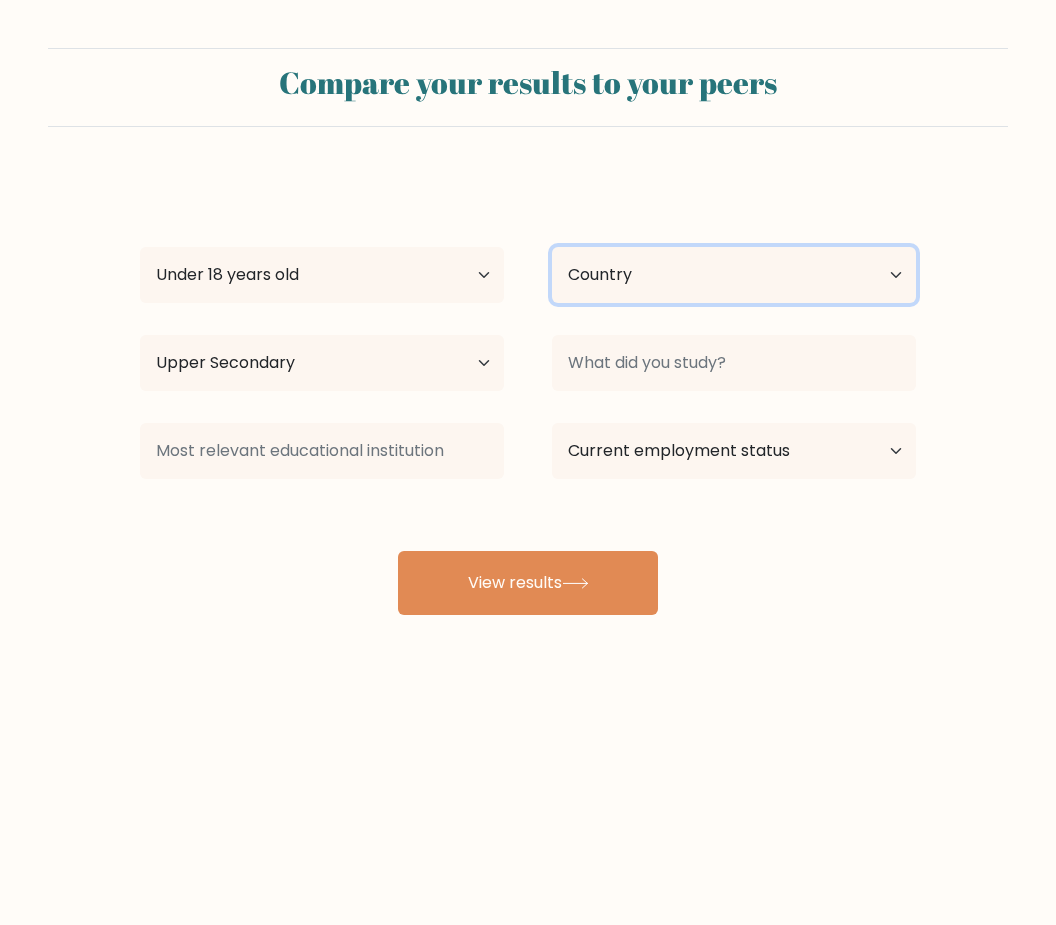 click on "Country
Afghanistan
Albania
Algeria
American Samoa
Andorra
Angola
Anguilla
Antarctica
Antigua and Barbuda
Argentina
Armenia
Aruba
Australia
Austria
Azerbaijan
Bahamas
Bahrain
Bangladesh
Barbados
Belarus
Belgium
Belize
Benin
Bermuda
Bhutan
Bolivia
Bonaire, Sint Eustatius and Saba
Bosnia and Herzegovina
Botswana
Bouvet Island
Brazil
British Indian Ocean Territory
Brunei
Bulgaria
Burkina Faso
Burundi
Cabo Verde
Cambodia
Cameroon
Canada
Cayman Islands
Central African Republic
Chad
Chile
China
Christmas Island
Cocos (Keeling) Islands
Colombia
Comoros
Congo
Congo (the Democratic Republic of the)
Cook Islands
Costa Rica
Côte d'Ivoire
Croatia
Cuba" at bounding box center [734, 275] 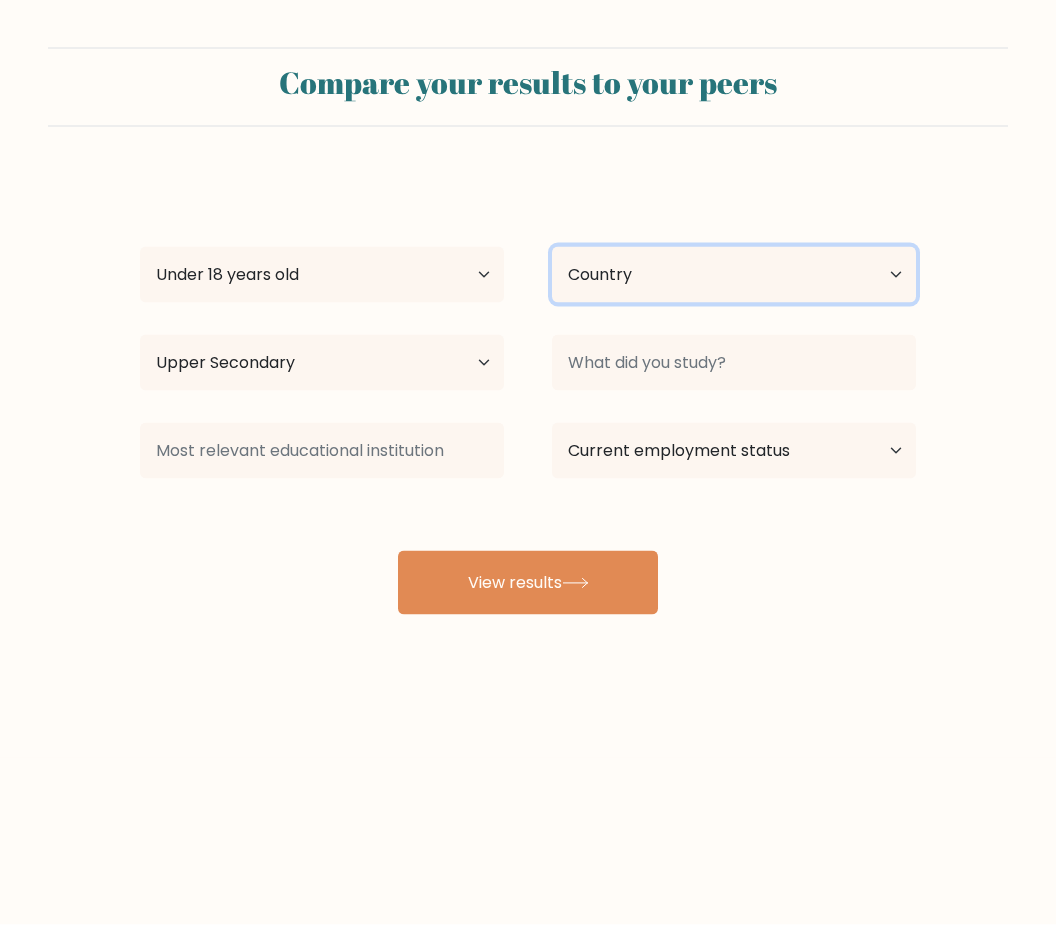 click on "Country
Afghanistan
Albania
Algeria
American Samoa
Andorra
Angola
Anguilla
Antarctica
Antigua and Barbuda
Argentina
Armenia
Aruba
Australia
Austria
Azerbaijan
Bahamas
Bahrain
Bangladesh
Barbados
Belarus
Belgium
Belize
Benin
Bermuda
Bhutan
Bolivia
Bonaire, Sint Eustatius and Saba
Bosnia and Herzegovina
Botswana
Bouvet Island
Brazil
British Indian Ocean Territory
Brunei
Bulgaria
Burkina Faso
Burundi
Cabo Verde
Cambodia
Cameroon
Canada
Cayman Islands
Central African Republic
Chad
Chile
China
Christmas Island
Cocos (Keeling) Islands
Colombia
Comoros
Congo
Congo (the Democratic Republic of the)
Cook Islands
Costa Rica
Côte d'Ivoire
Croatia
Cuba" at bounding box center (734, 275) 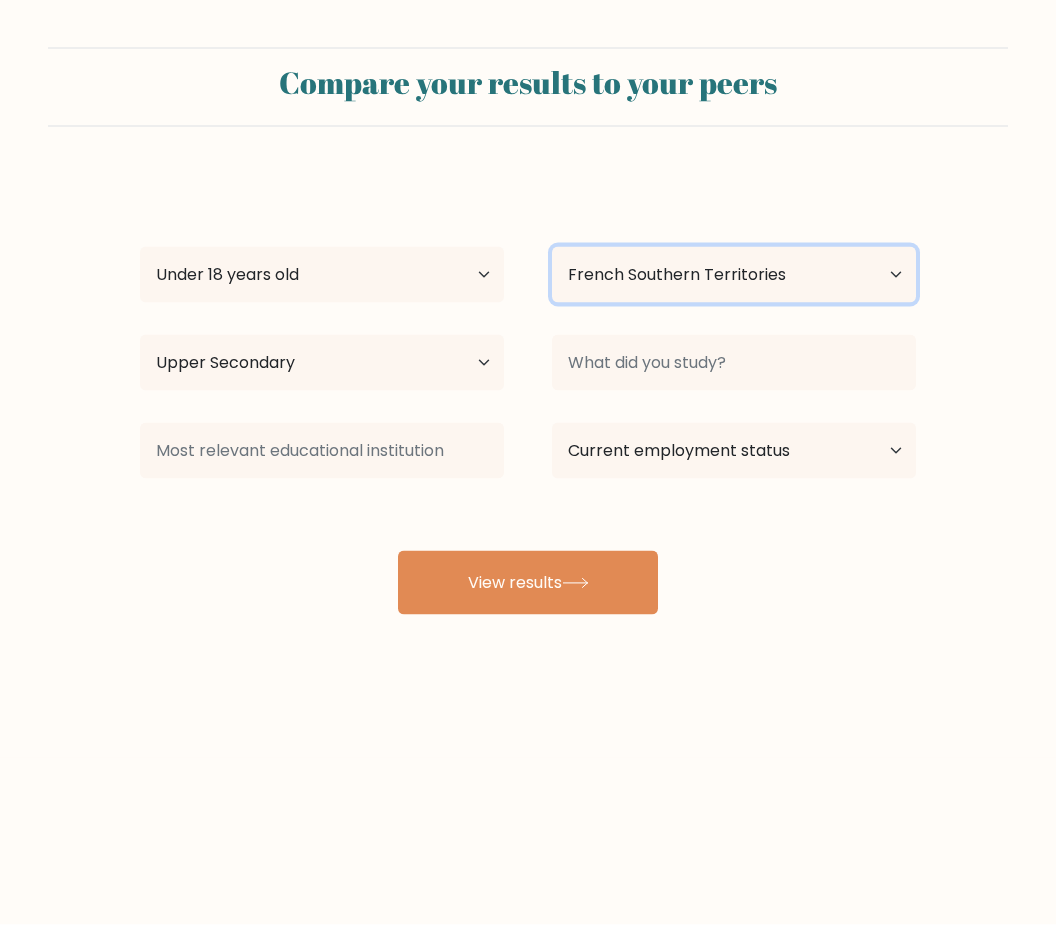 scroll, scrollTop: 37, scrollLeft: 0, axis: vertical 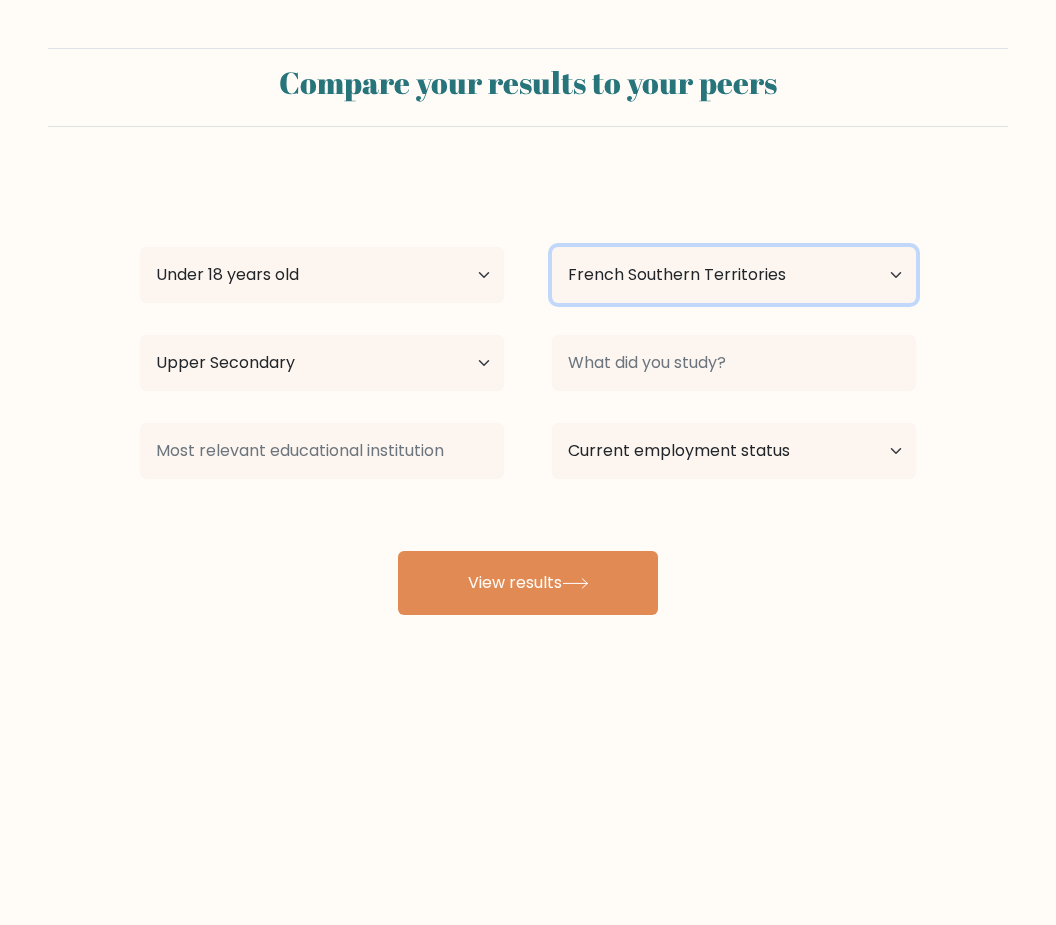 click on "Country
Afghanistan
Albania
Algeria
American Samoa
Andorra
Angola
Anguilla
Antarctica
Antigua and Barbuda
Argentina
Armenia
Aruba
Australia
Austria
Azerbaijan
Bahamas
Bahrain
Bangladesh
Barbados
Belarus
Belgium
Belize
Benin
Bermuda
Bhutan
Bolivia
Bonaire, Sint Eustatius and Saba
Bosnia and Herzegovina
Botswana
Bouvet Island
Brazil
British Indian Ocean Territory
Brunei
Bulgaria
Burkina Faso
Burundi
Cabo Verde
Cambodia
Cameroon
Canada
Cayman Islands
Central African Republic
Chad
Chile
China
Christmas Island
Cocos (Keeling) Islands
Colombia
Comoros
Congo
Congo (the Democratic Republic of the)
Cook Islands
Costa Rica
Côte d'Ivoire
Croatia
Cuba" at bounding box center [734, 275] 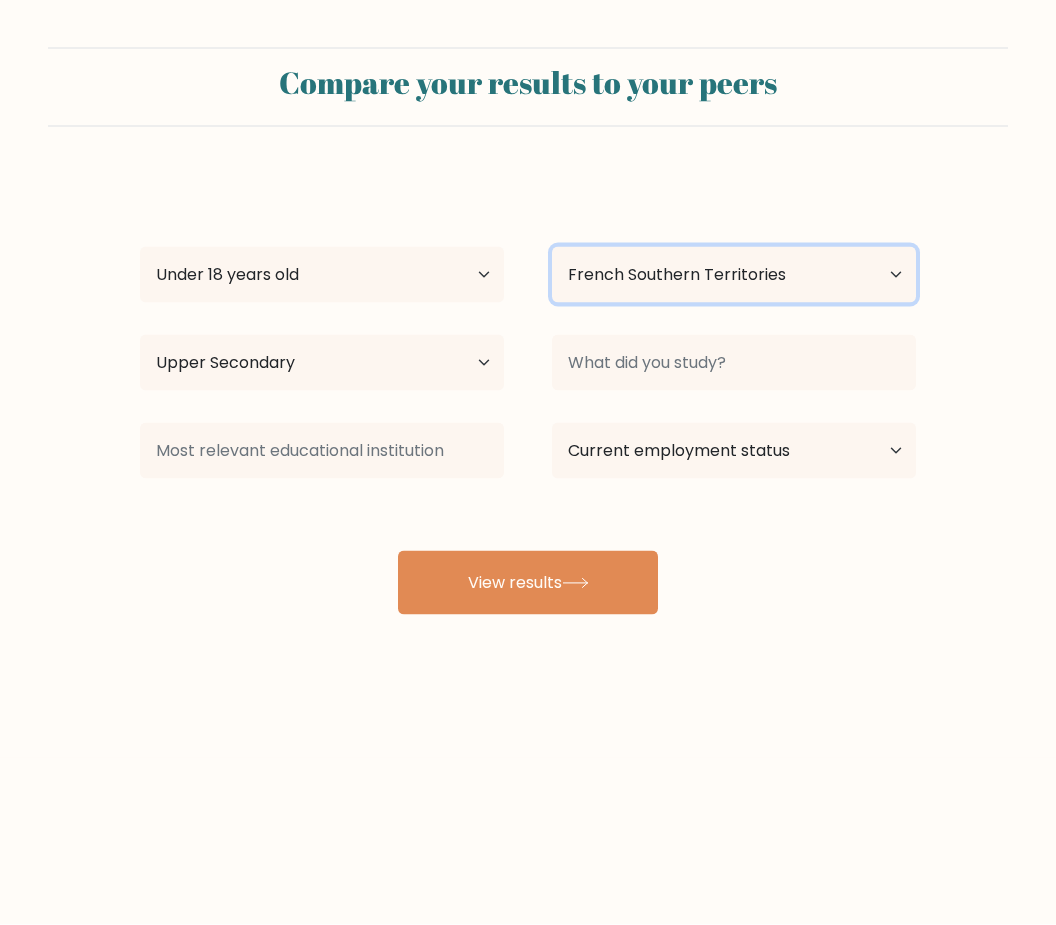 click on "Country
Afghanistan
Albania
Algeria
American Samoa
Andorra
Angola
Anguilla
Antarctica
Antigua and Barbuda
Argentina
Armenia
Aruba
Australia
Austria
Azerbaijan
Bahamas
Bahrain
Bangladesh
Barbados
Belarus
Belgium
Belize
Benin
Bermuda
Bhutan
Bolivia
Bonaire, Sint Eustatius and Saba
Bosnia and Herzegovina
Botswana
Bouvet Island
Brazil
British Indian Ocean Territory
Brunei
Bulgaria
Burkina Faso
Burundi
Cabo Verde
Cambodia
Cameroon
Canada
Cayman Islands
Central African Republic
Chad
Chile
China
Christmas Island
Cocos (Keeling) Islands
Colombia
Comoros
Congo
Congo (the Democratic Republic of the)
Cook Islands
Costa Rica
Côte d'Ivoire
Croatia
Cuba" at bounding box center (734, 275) 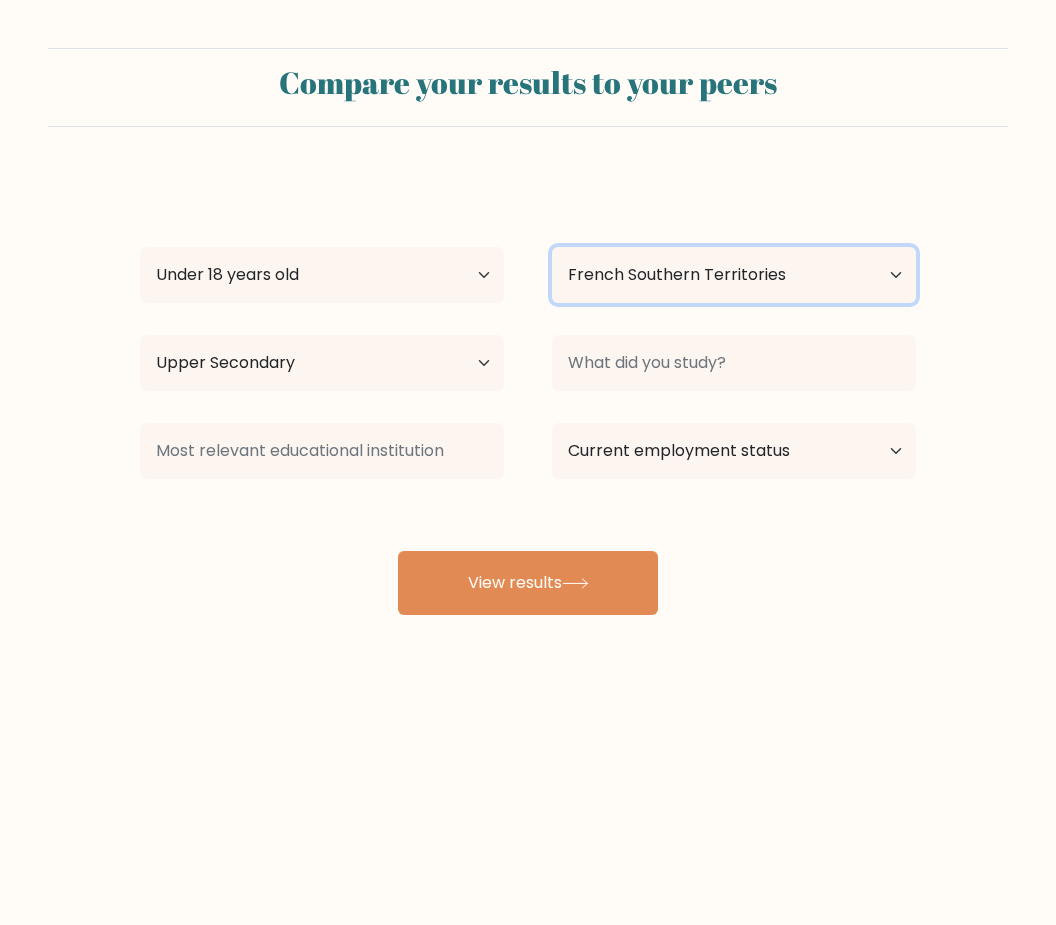 select on "TR" 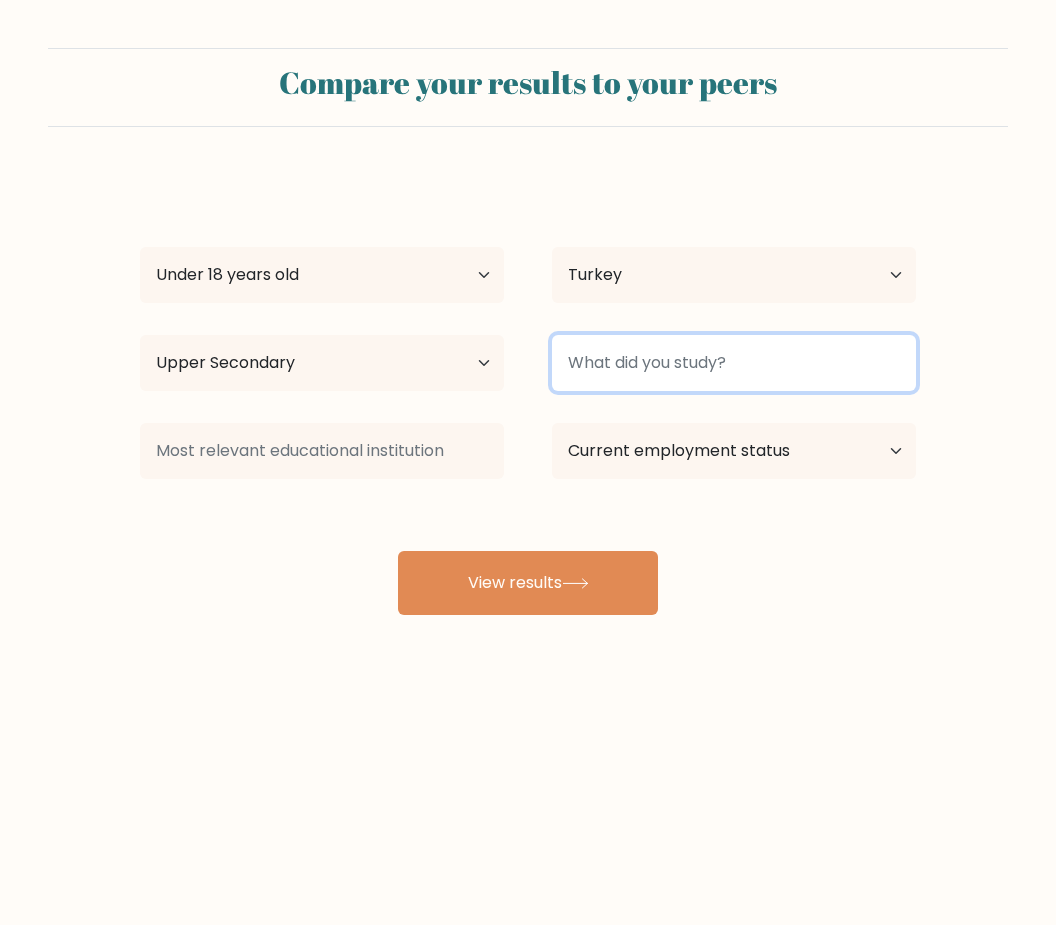 click at bounding box center (734, 363) 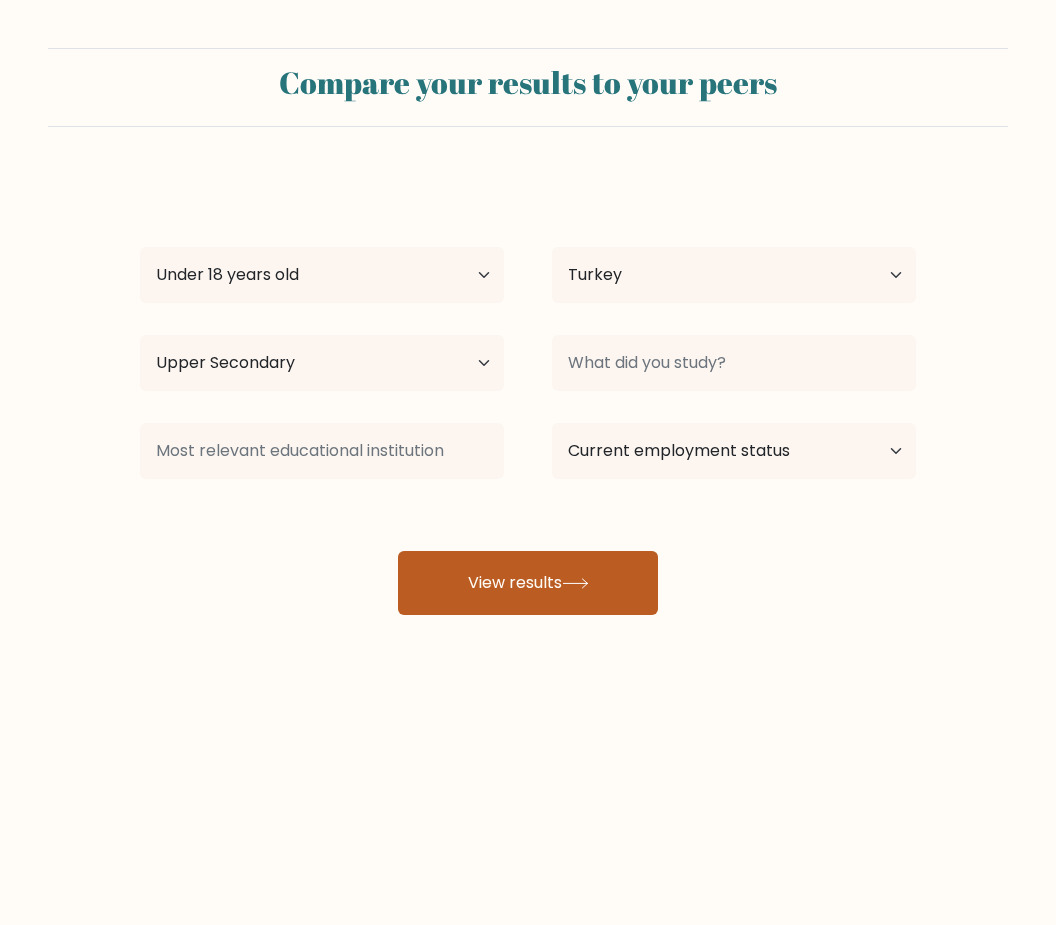 click on "View results" at bounding box center (528, 583) 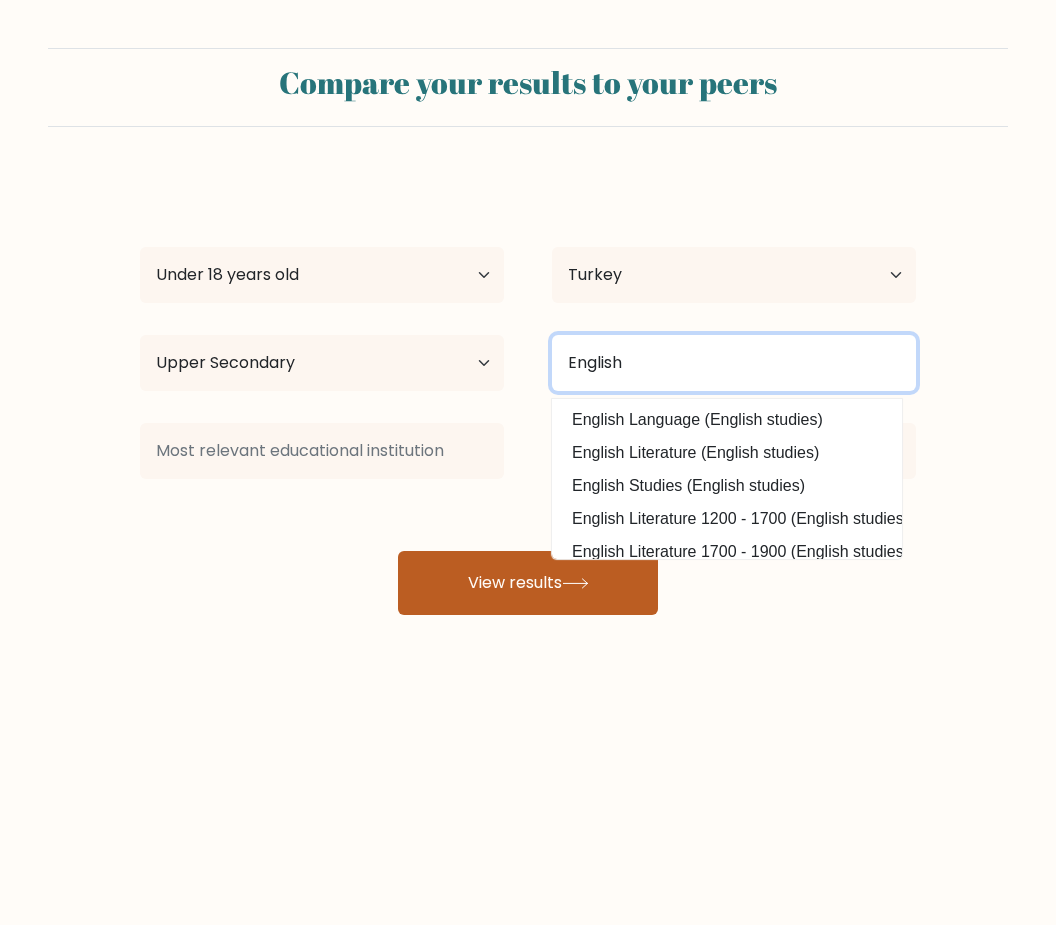 type on "English" 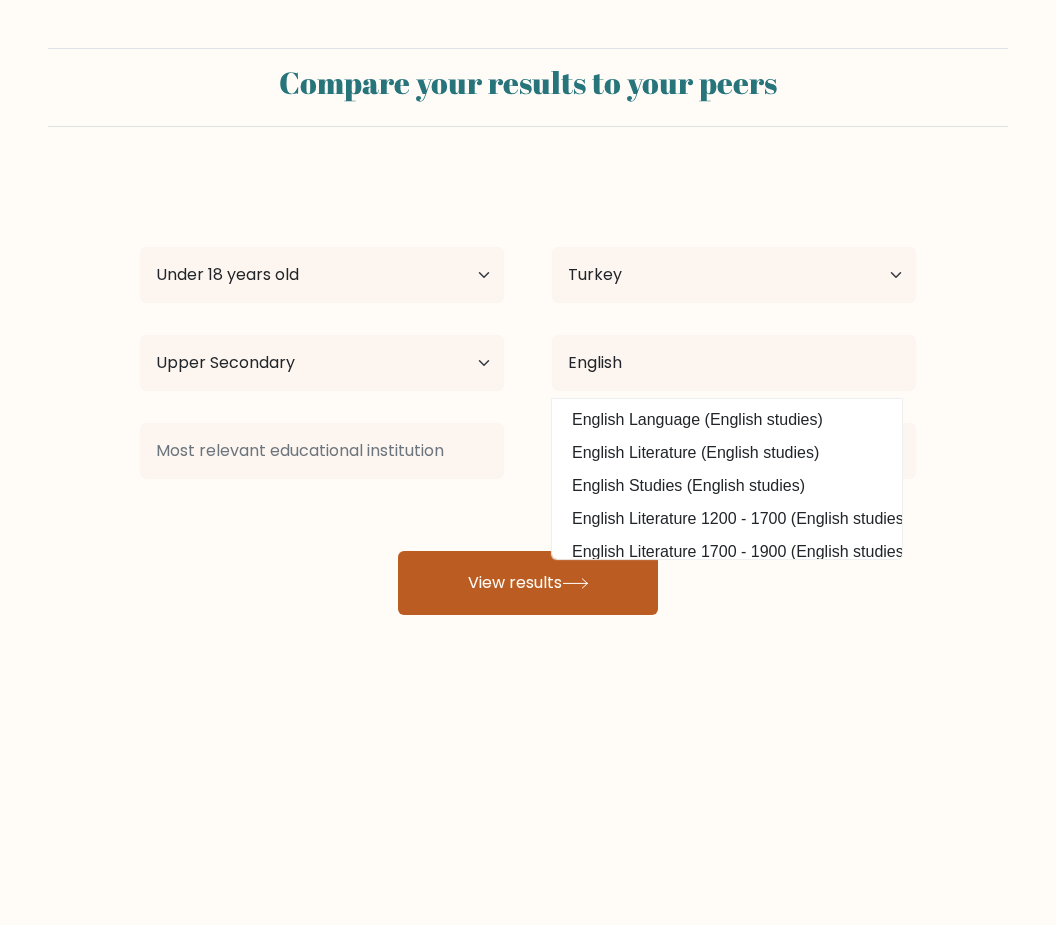 click at bounding box center [575, 583] 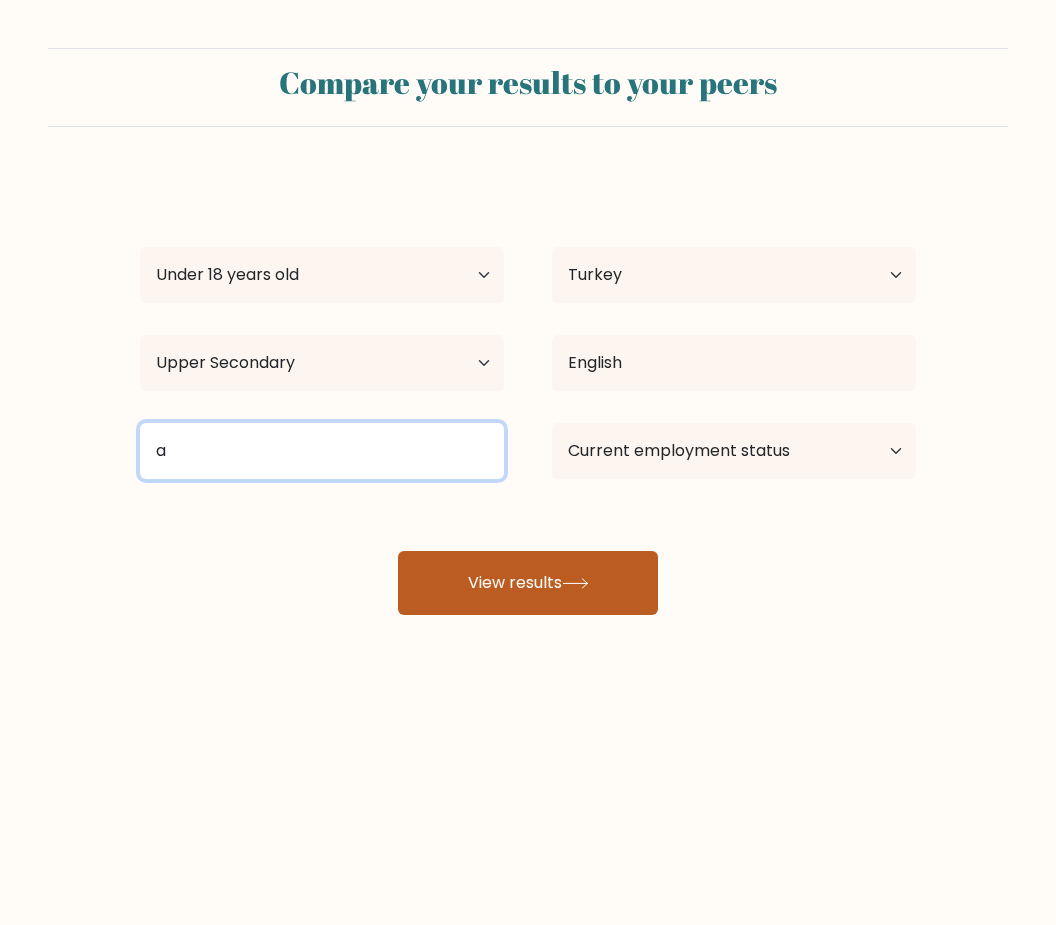 type on "a" 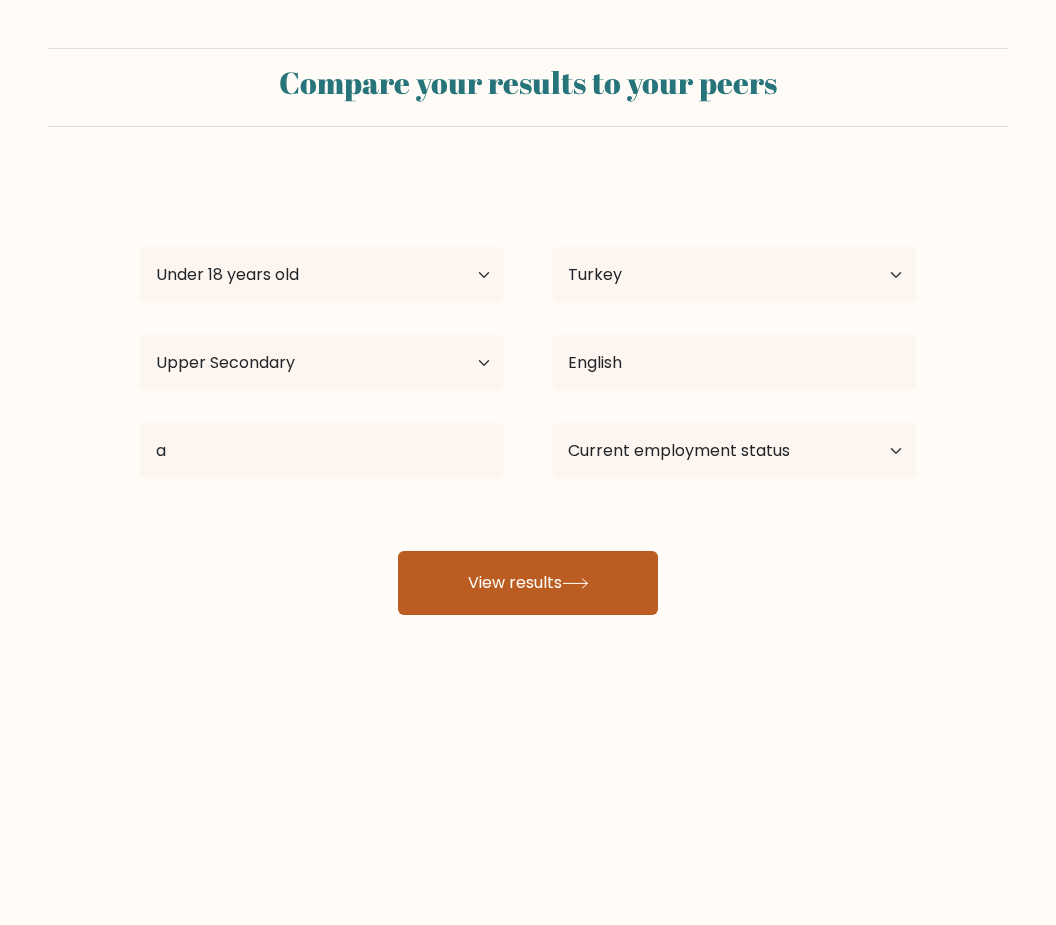 click on "View results" at bounding box center [528, 583] 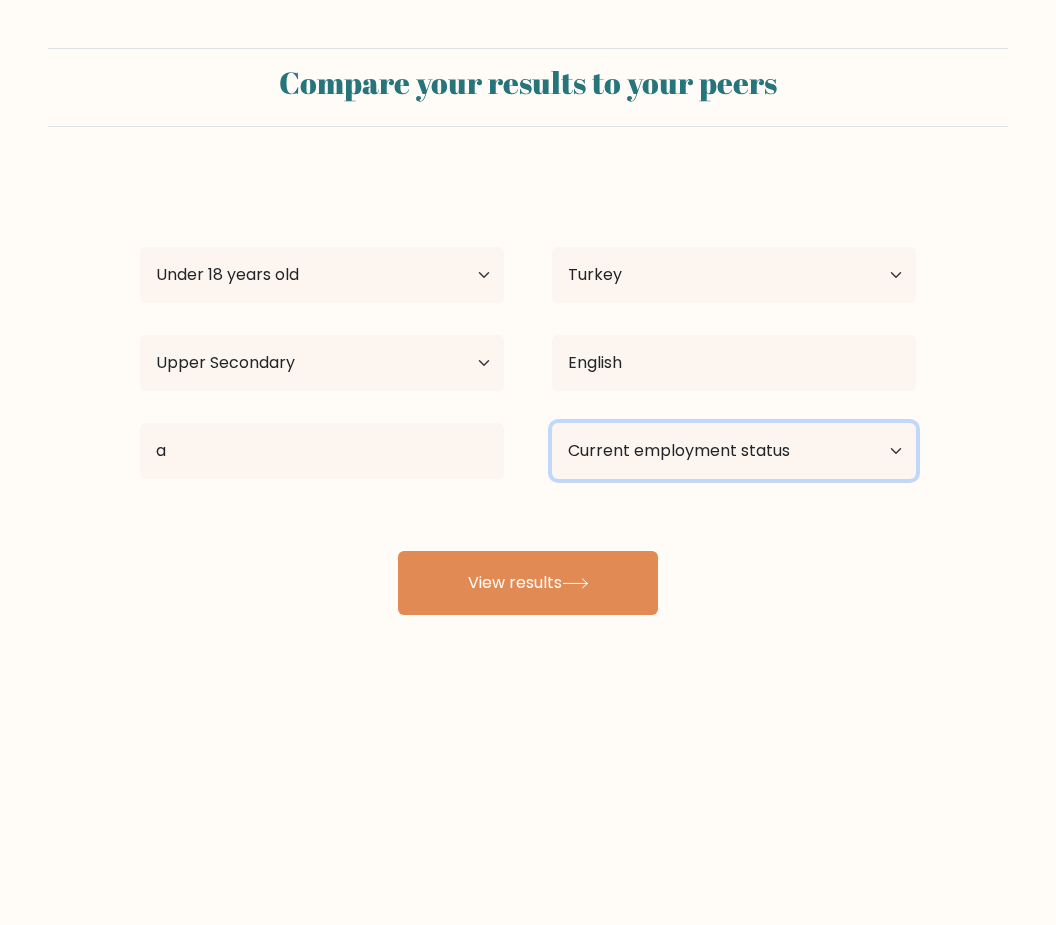 click on "Current employment status
Employed
Student
Retired
Other / prefer not to answer" at bounding box center (734, 451) 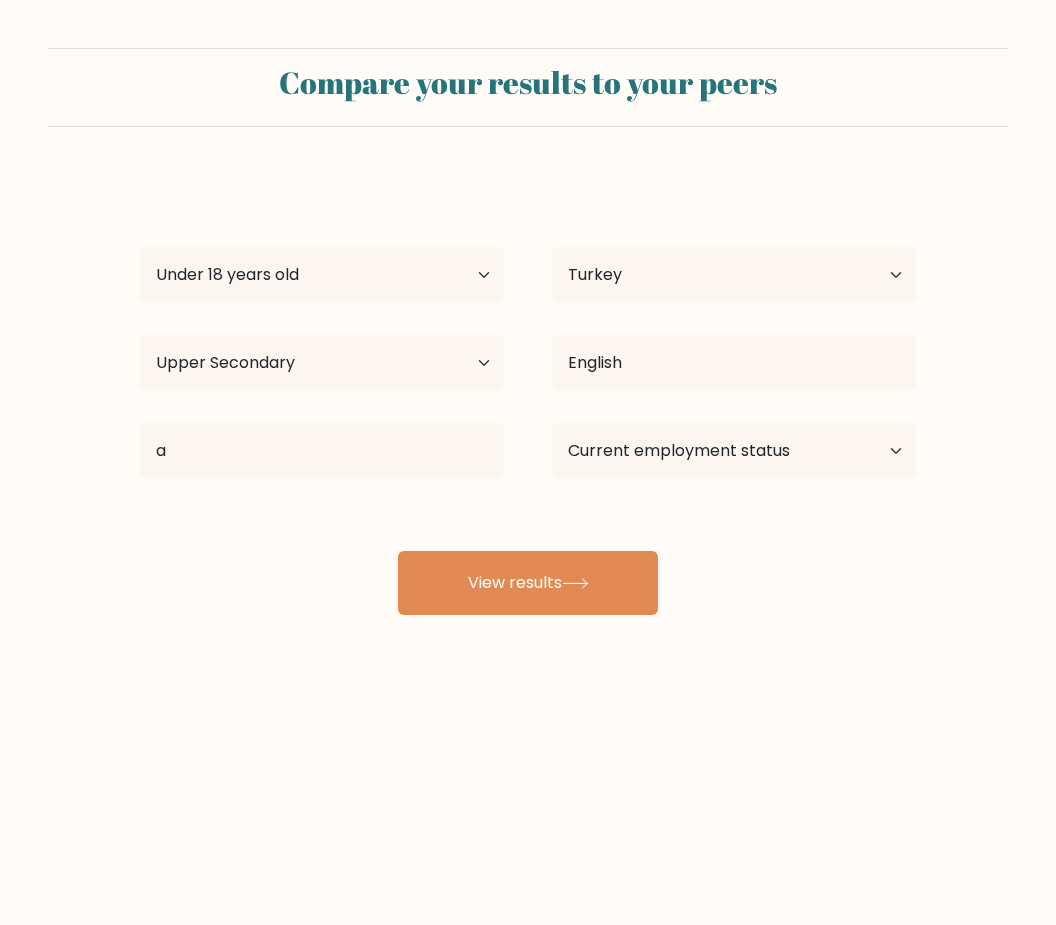 click on "Current employment status
Employed
Student
Retired
Other / prefer not to answer" at bounding box center [734, 275] 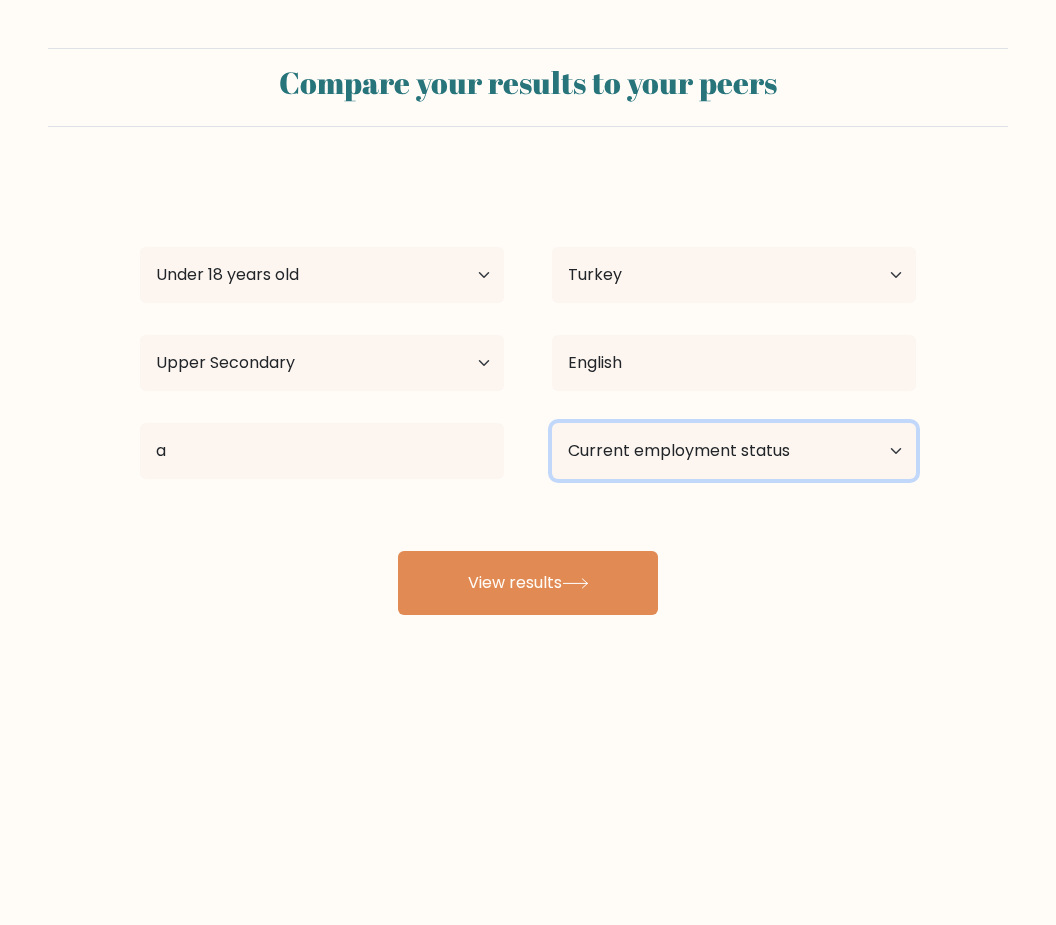 click on "Current employment status
Employed
Student
Retired
Other / prefer not to answer" at bounding box center (734, 451) 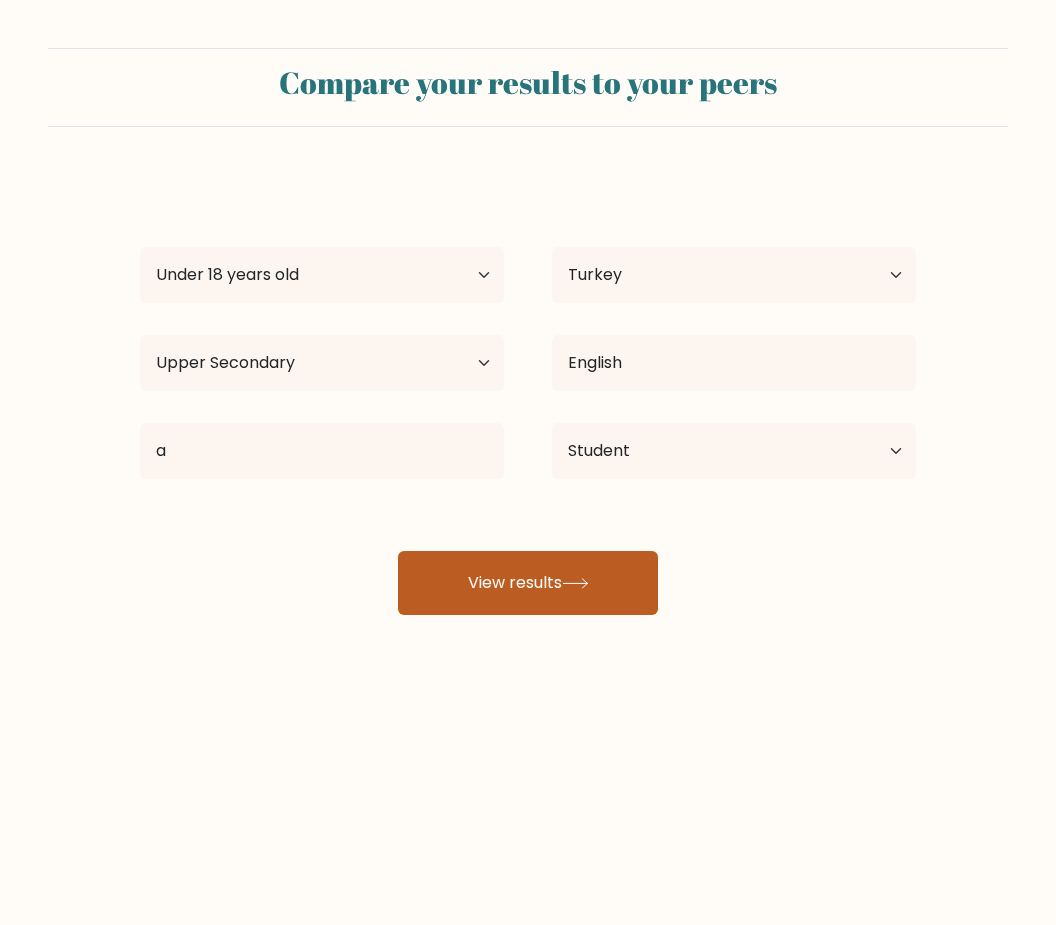 click at bounding box center (575, 583) 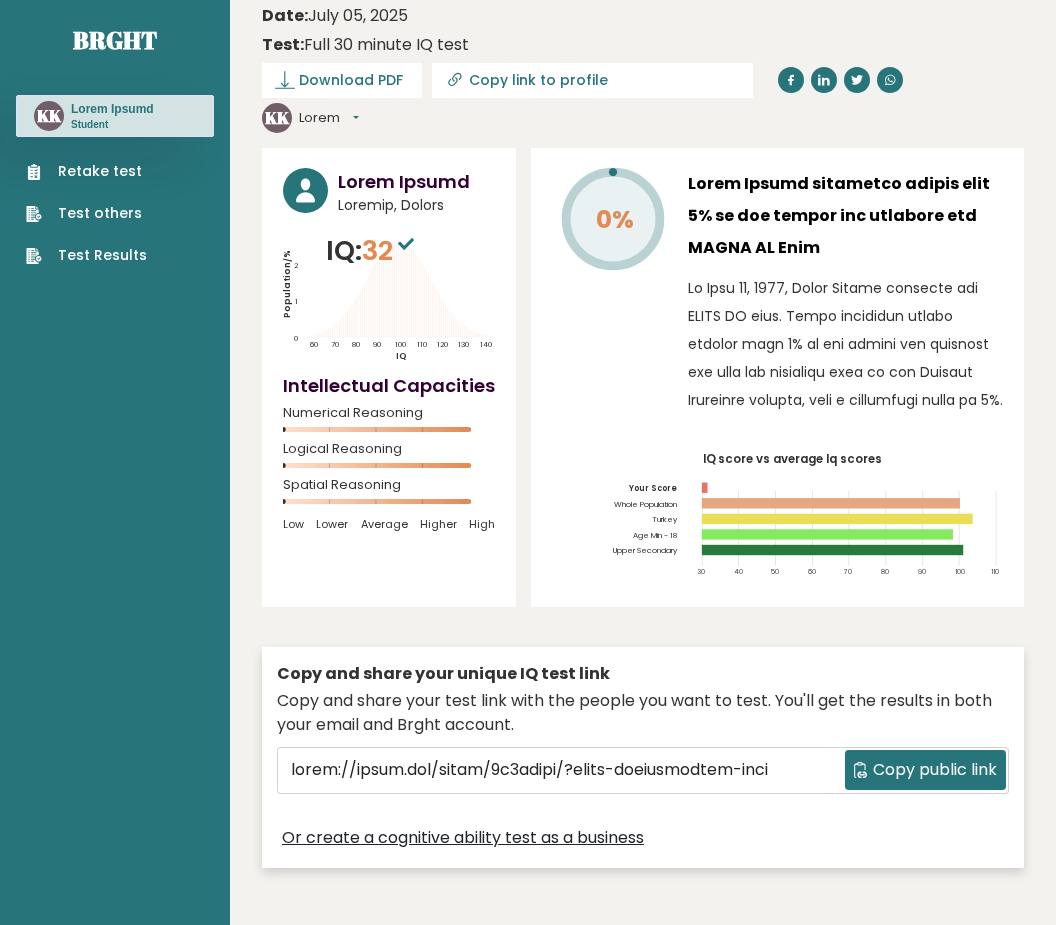 scroll, scrollTop: 12, scrollLeft: 0, axis: vertical 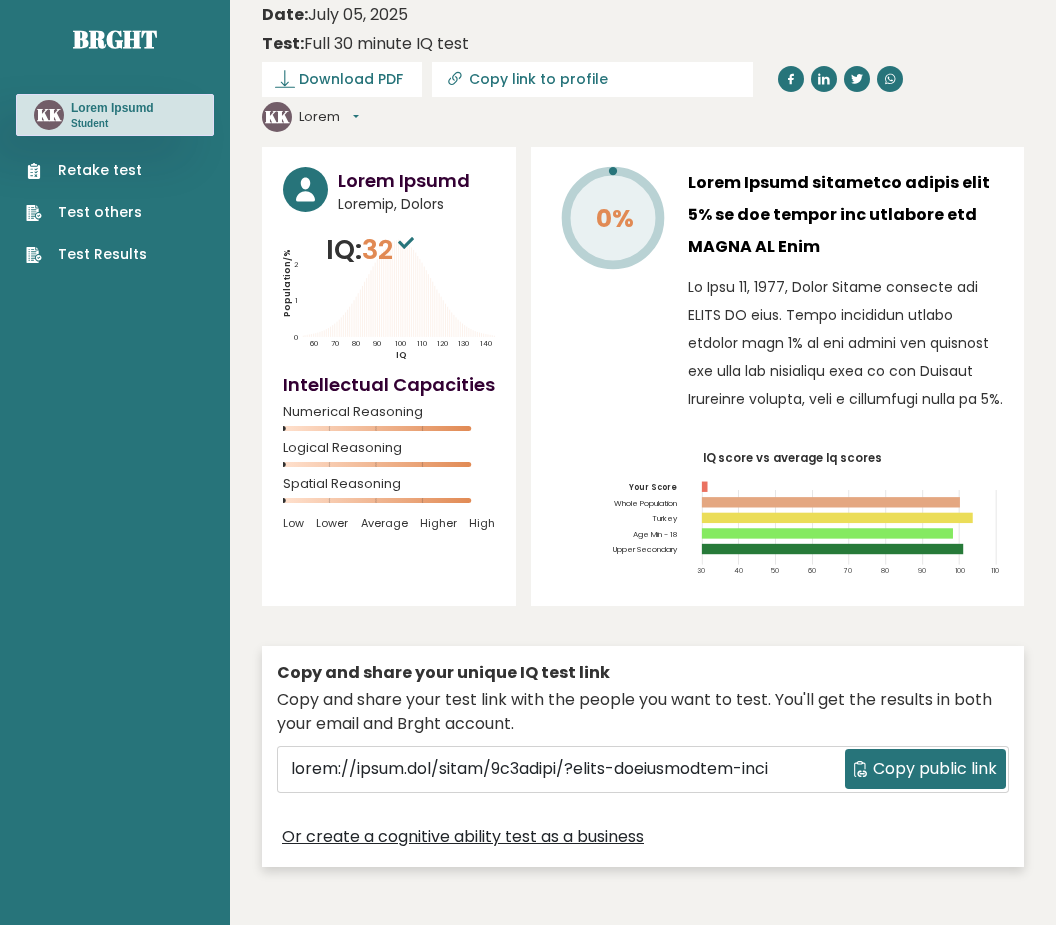 click on "Loremi dolo
Sita consec
Adip Elitsed" at bounding box center [86, 212] 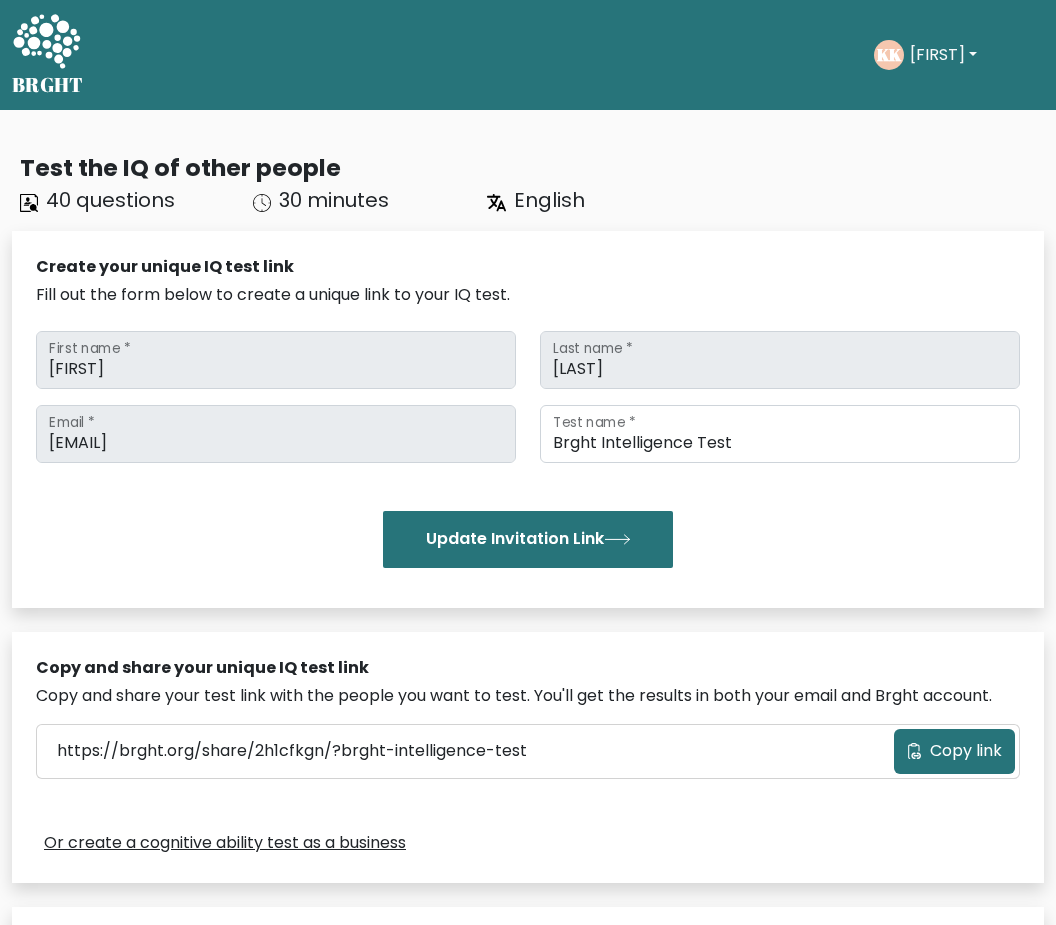 scroll, scrollTop: 0, scrollLeft: 0, axis: both 